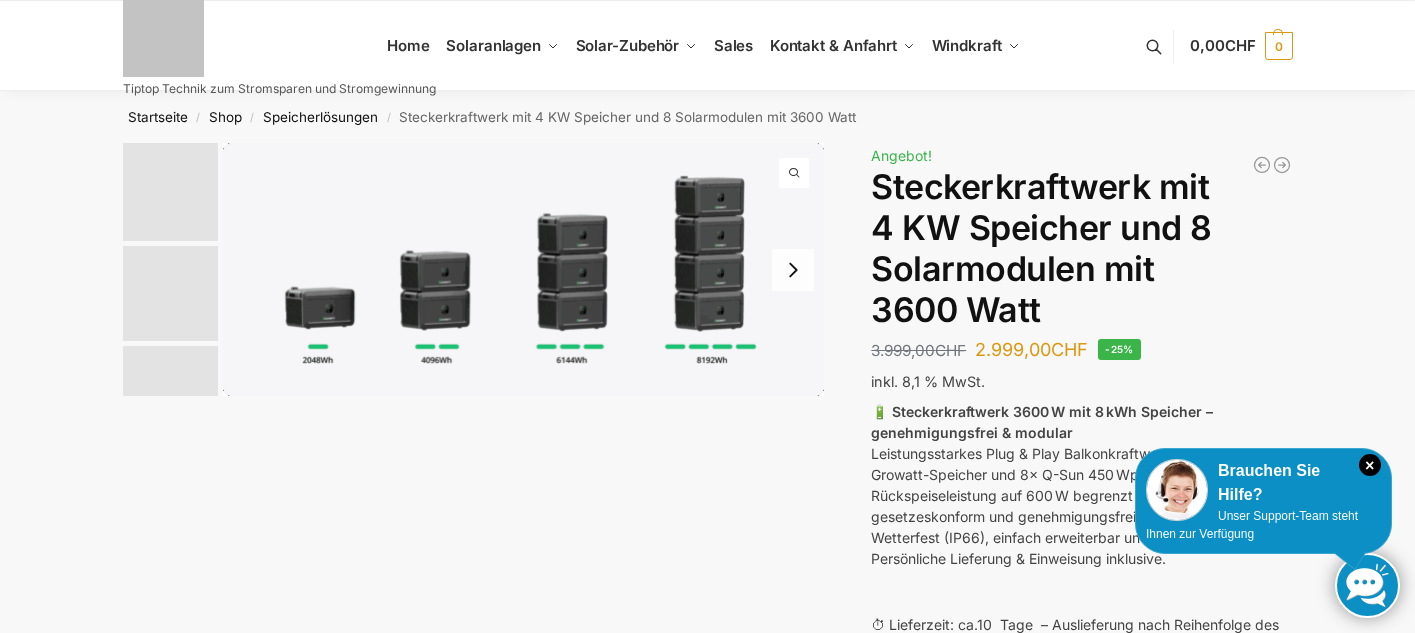 scroll, scrollTop: 0, scrollLeft: 0, axis: both 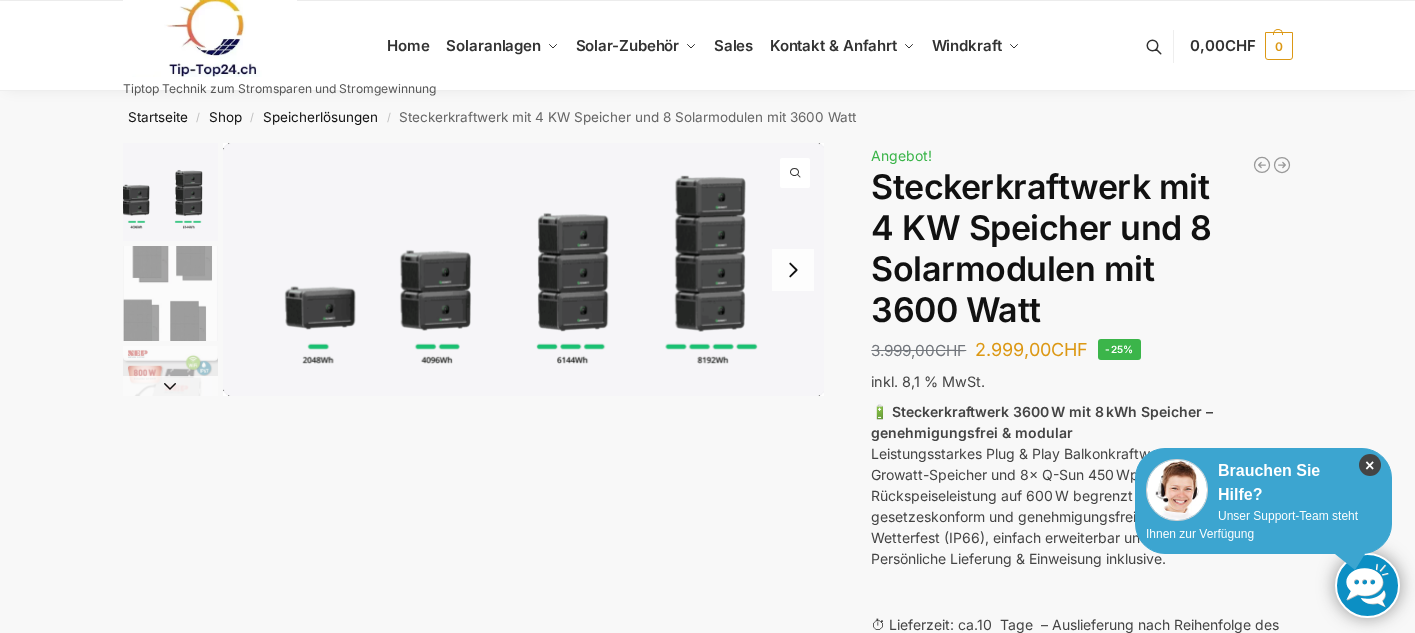 click on "×" at bounding box center (1370, 465) 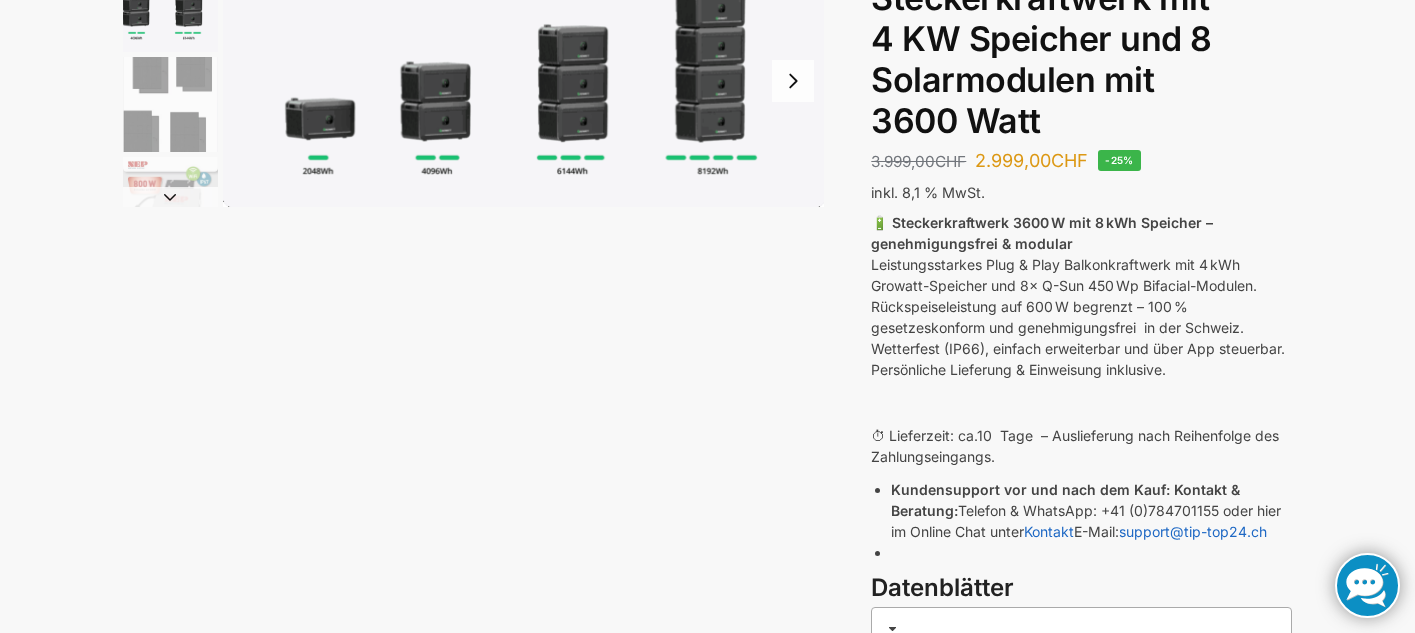 scroll, scrollTop: 0, scrollLeft: 0, axis: both 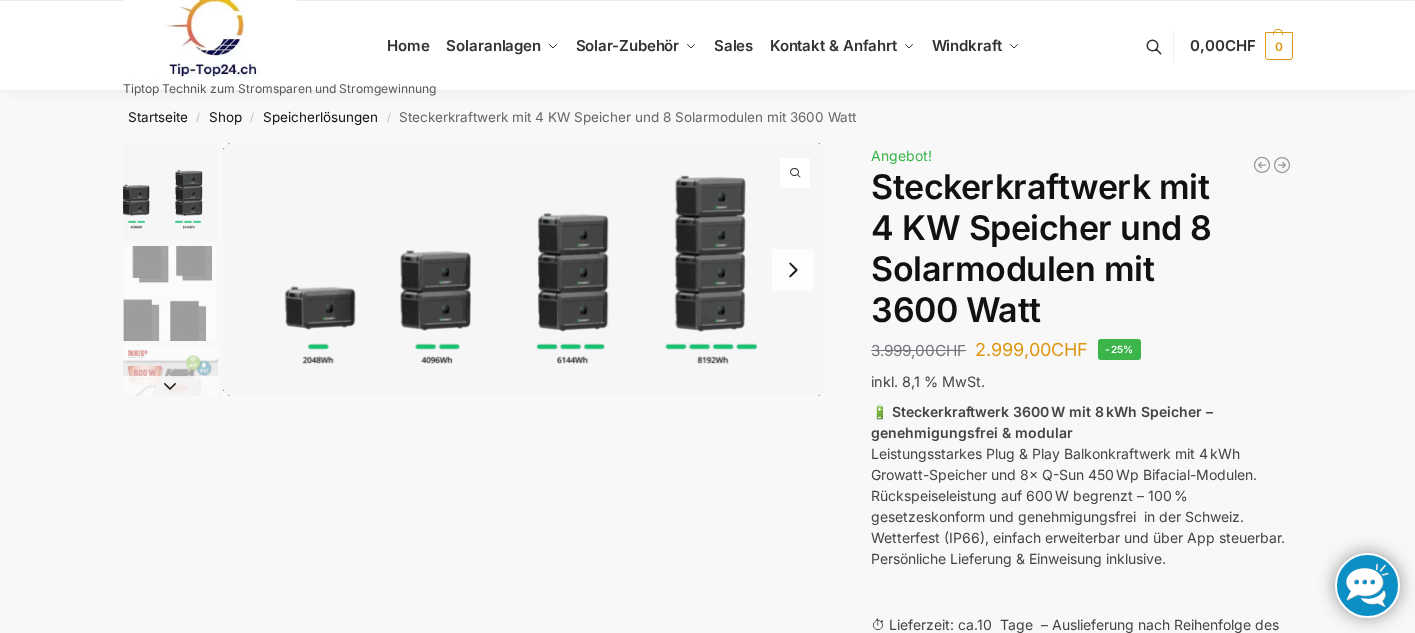 click at bounding box center (524, 269) 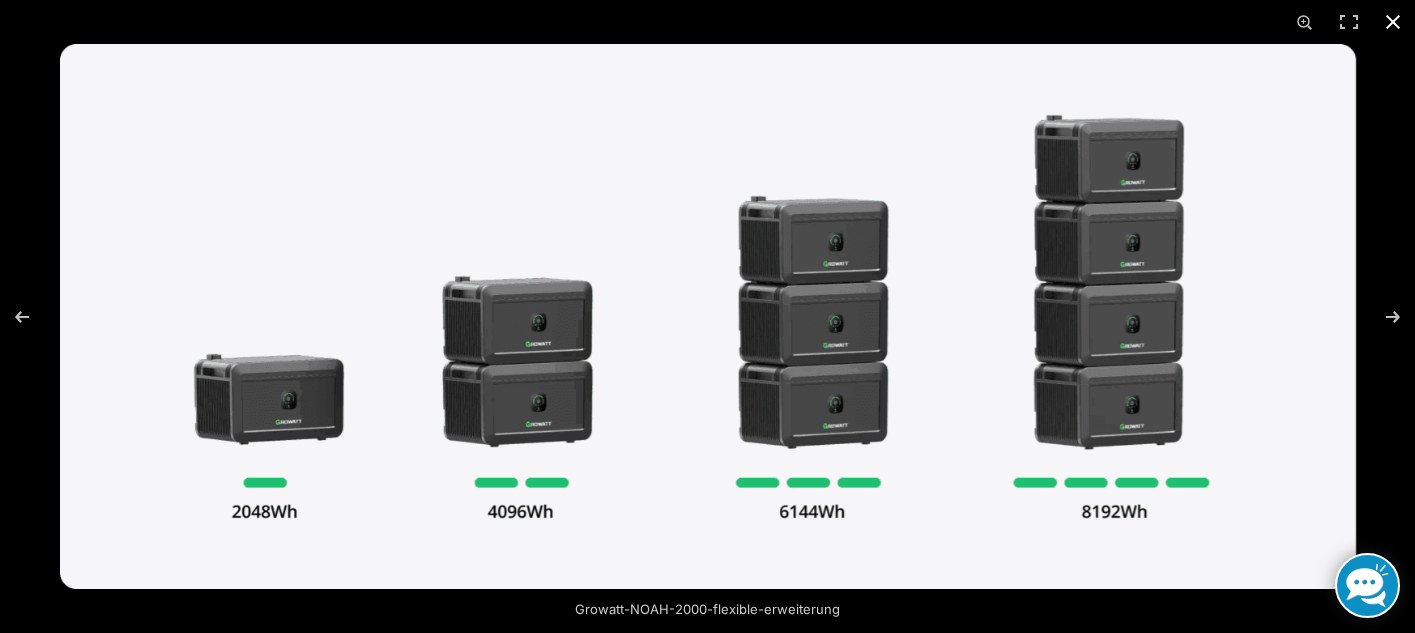 click at bounding box center (1393, 22) 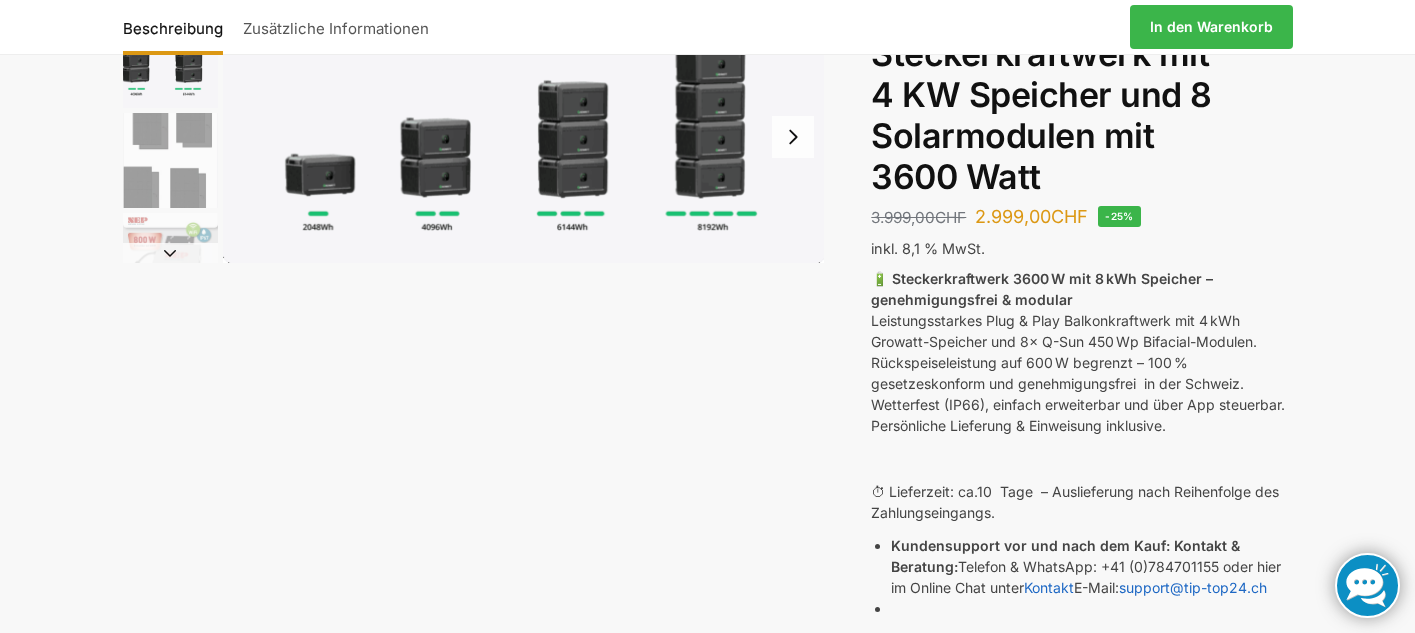 scroll, scrollTop: 400, scrollLeft: 0, axis: vertical 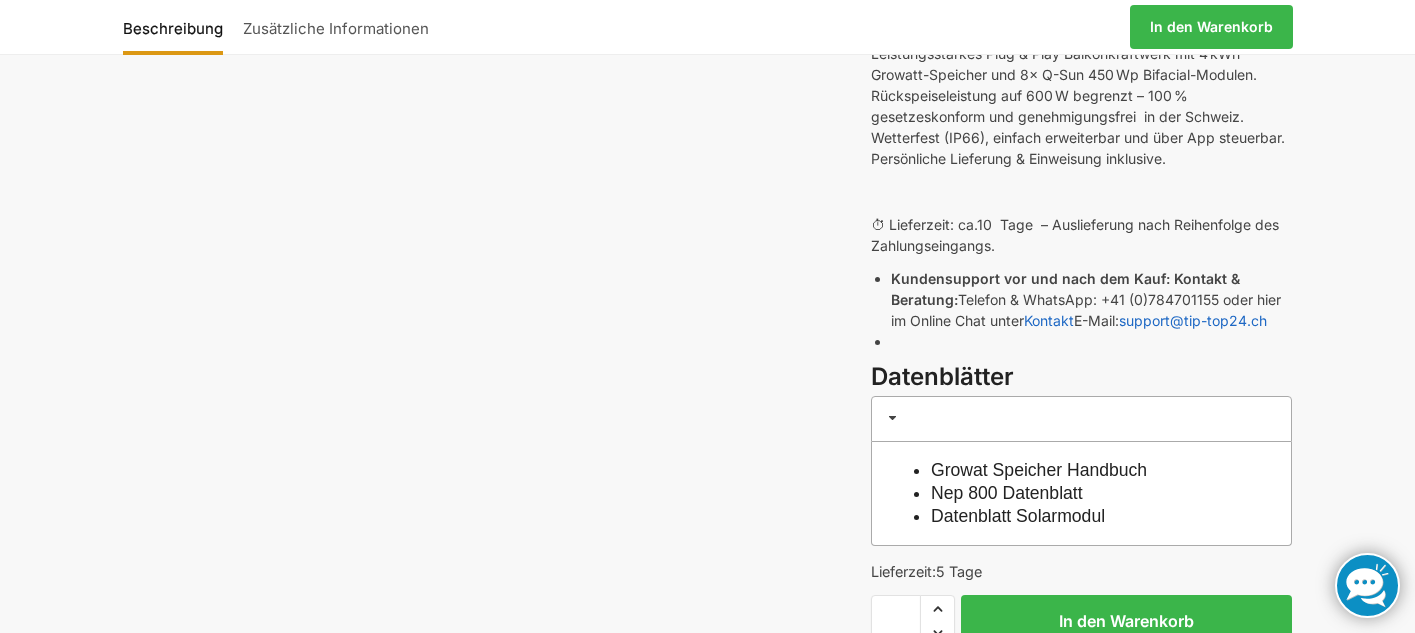 click on "Datenblatt Solarmodul" at bounding box center (1018, 516) 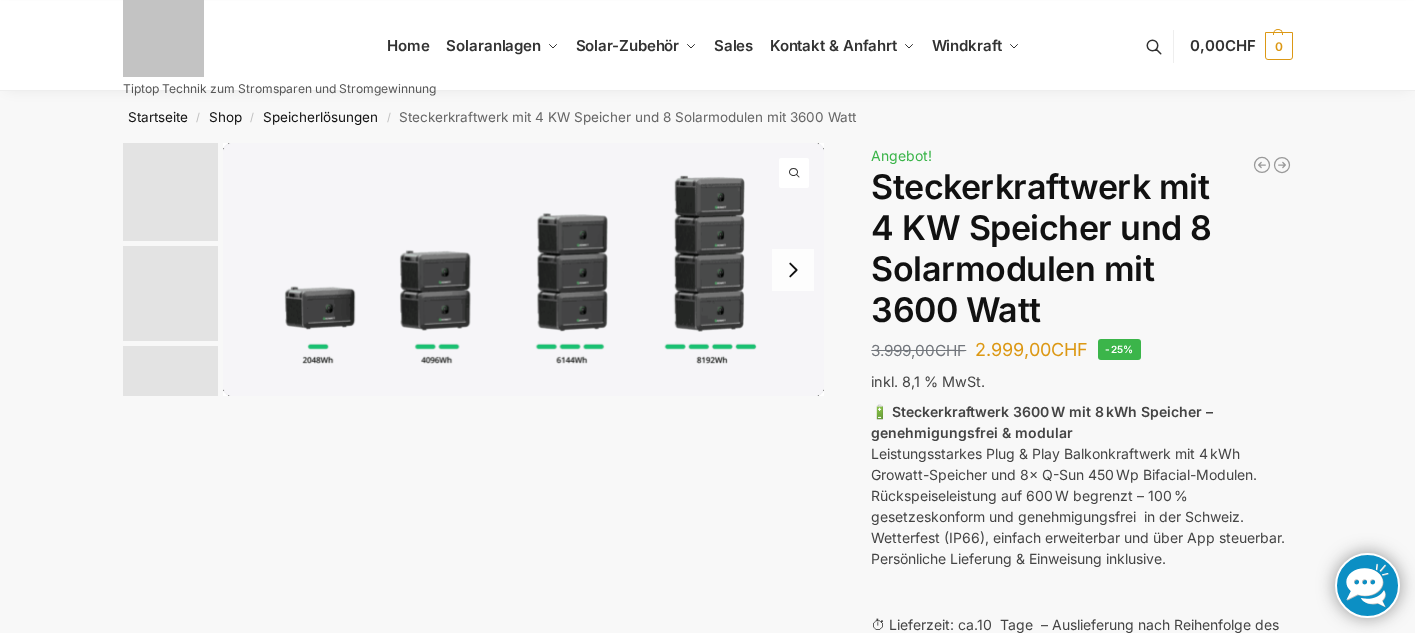 scroll, scrollTop: 430, scrollLeft: 0, axis: vertical 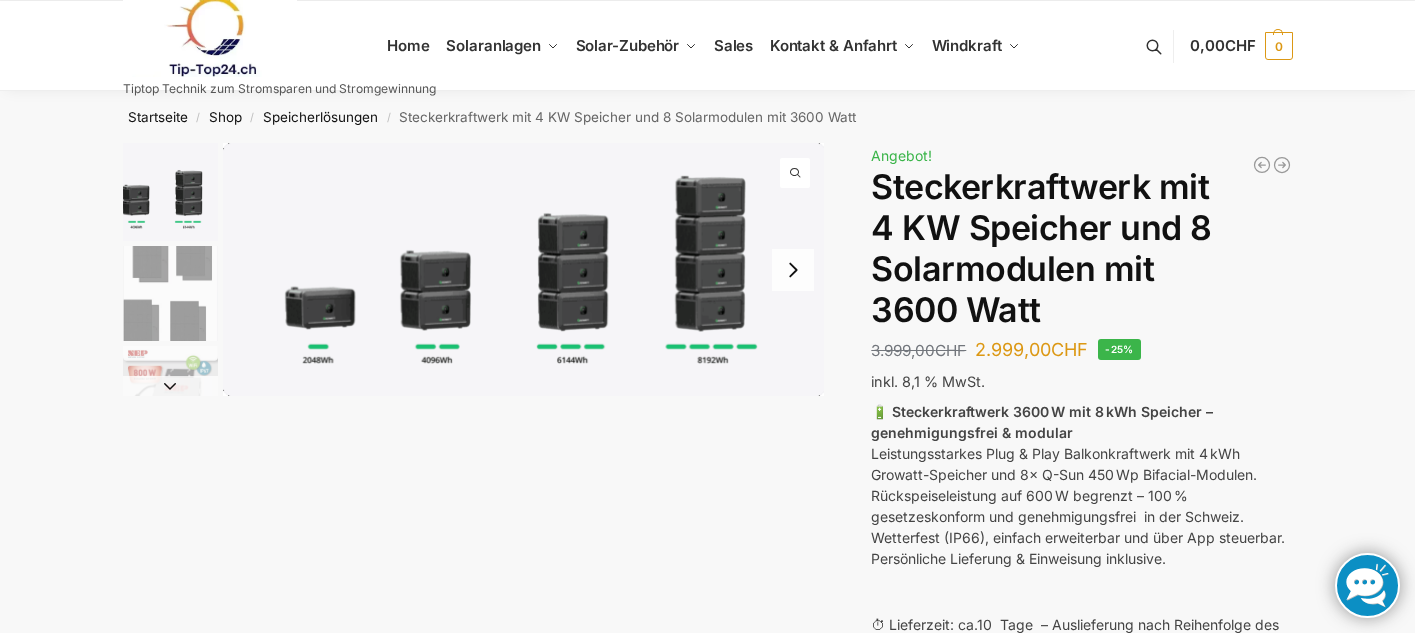 click at bounding box center [170, 293] 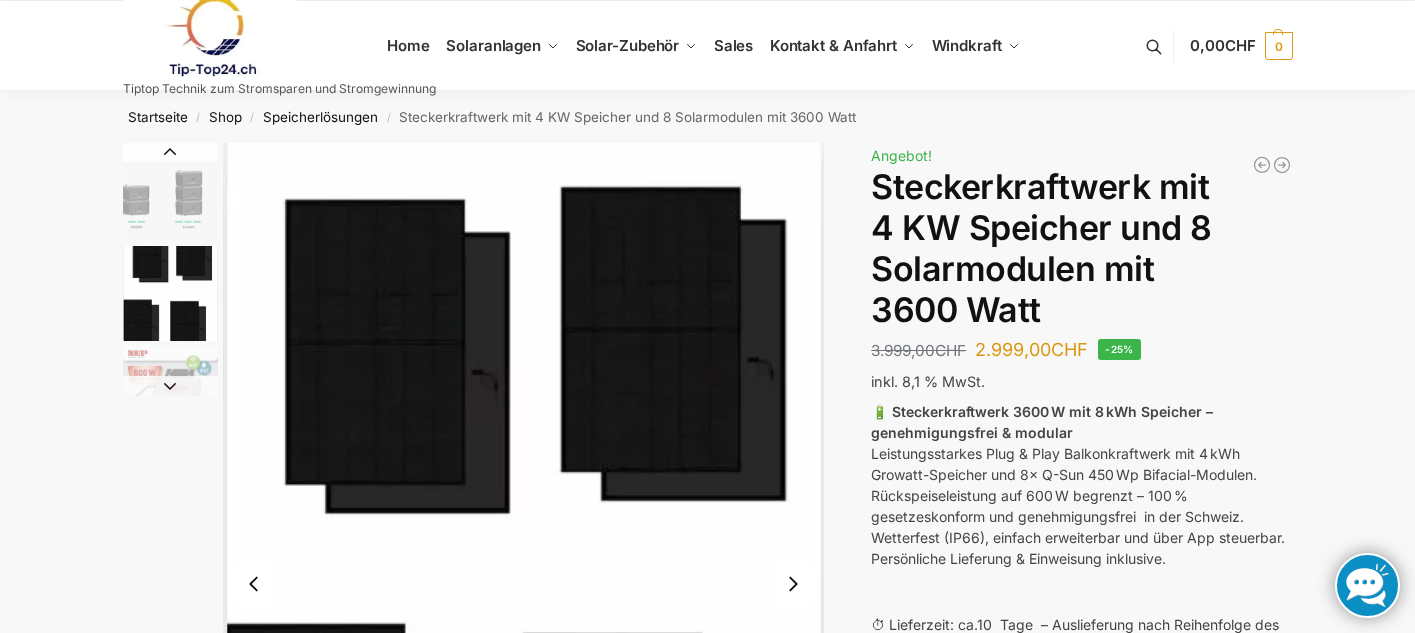 click at bounding box center [170, 192] 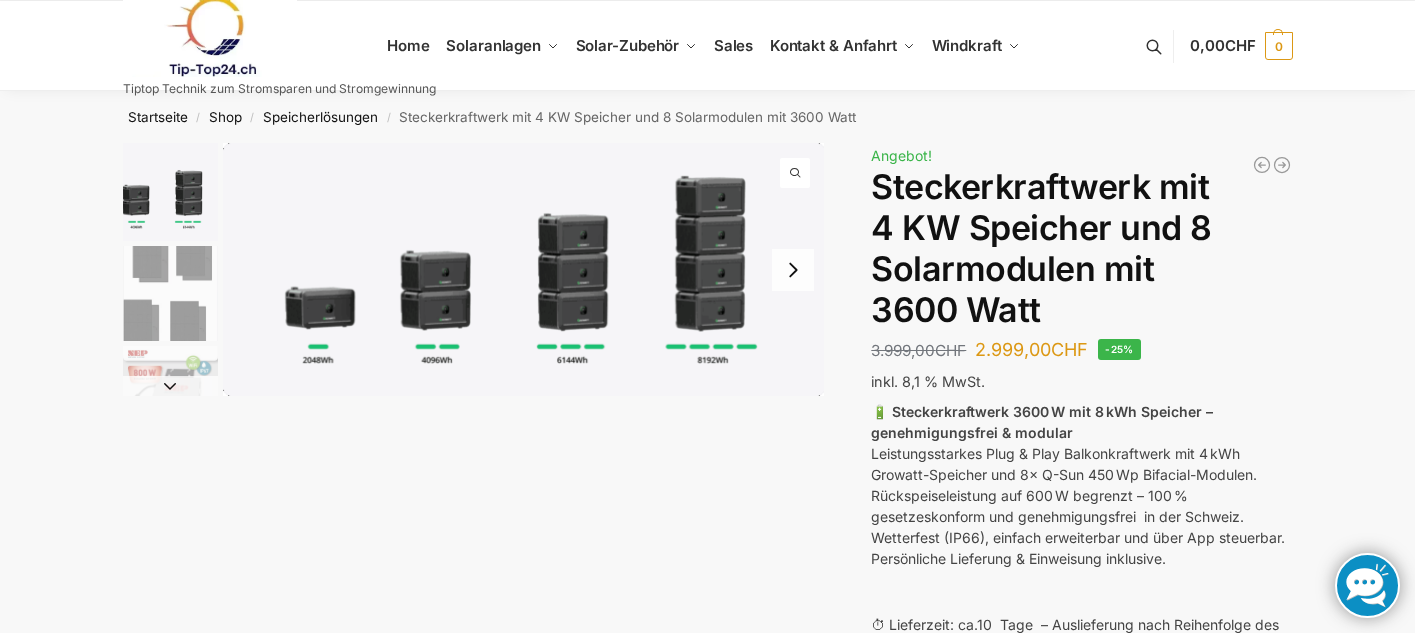click at bounding box center (524, 269) 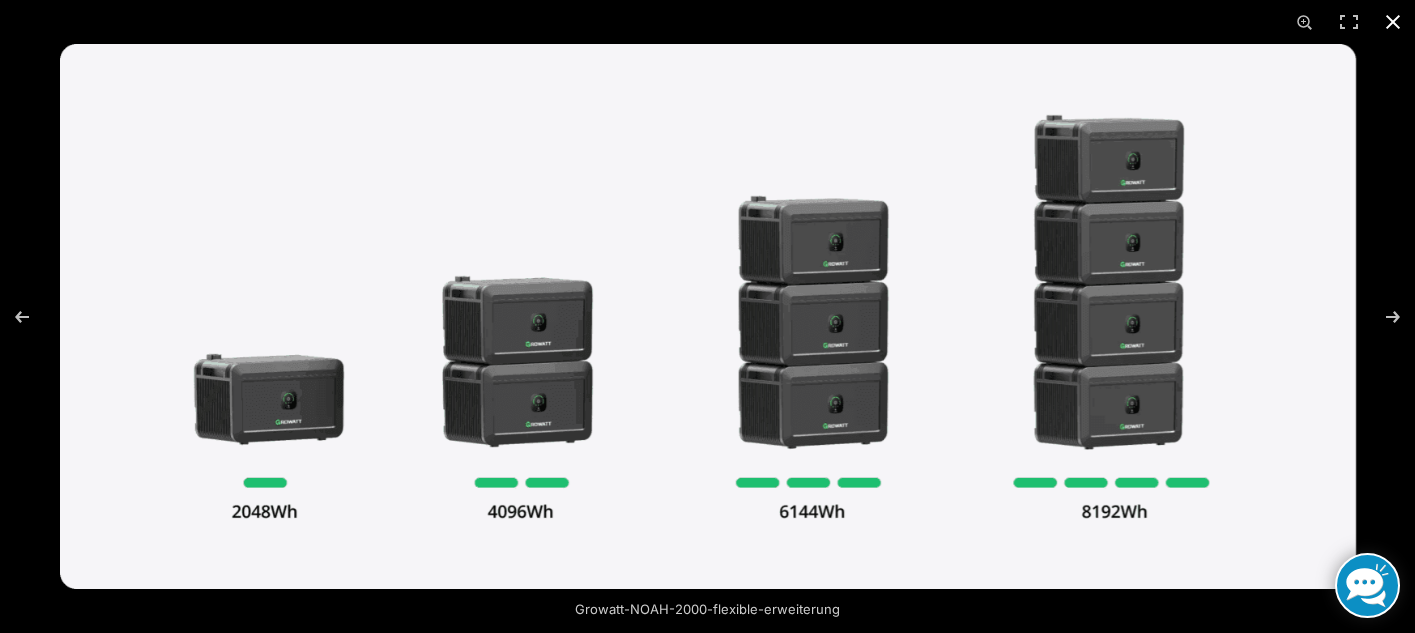 click at bounding box center [1393, 22] 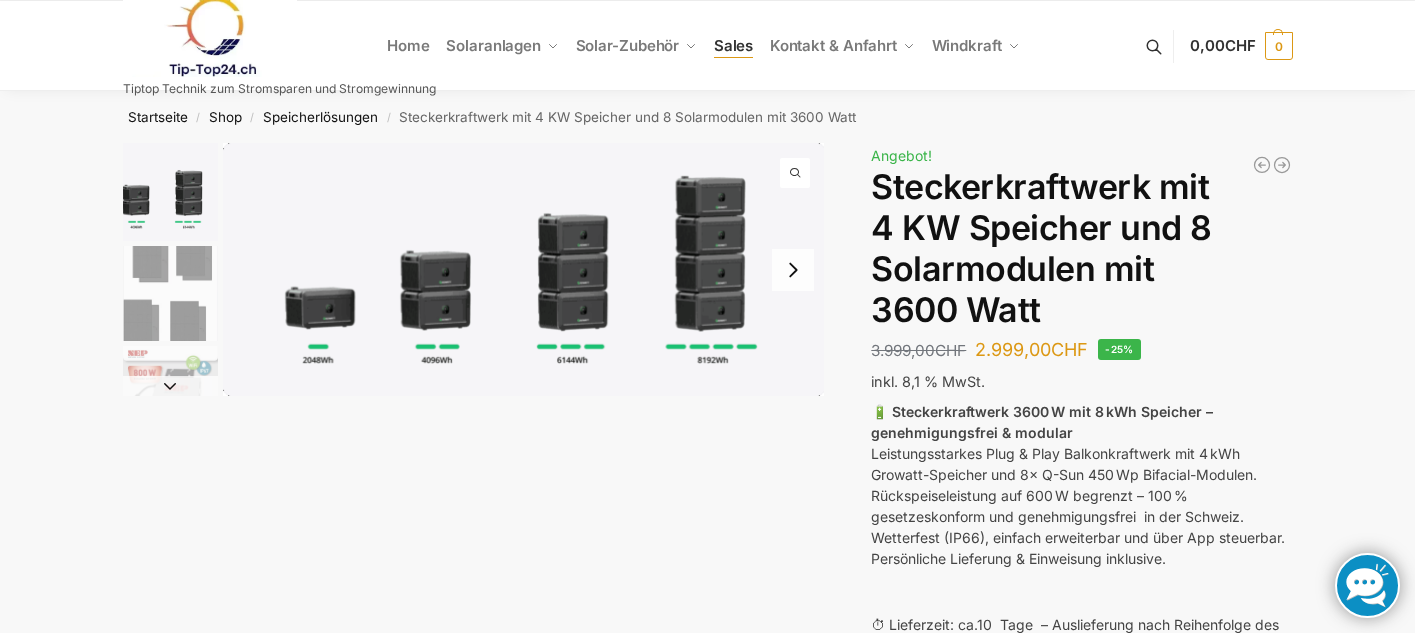 click on "Sales" at bounding box center [734, 45] 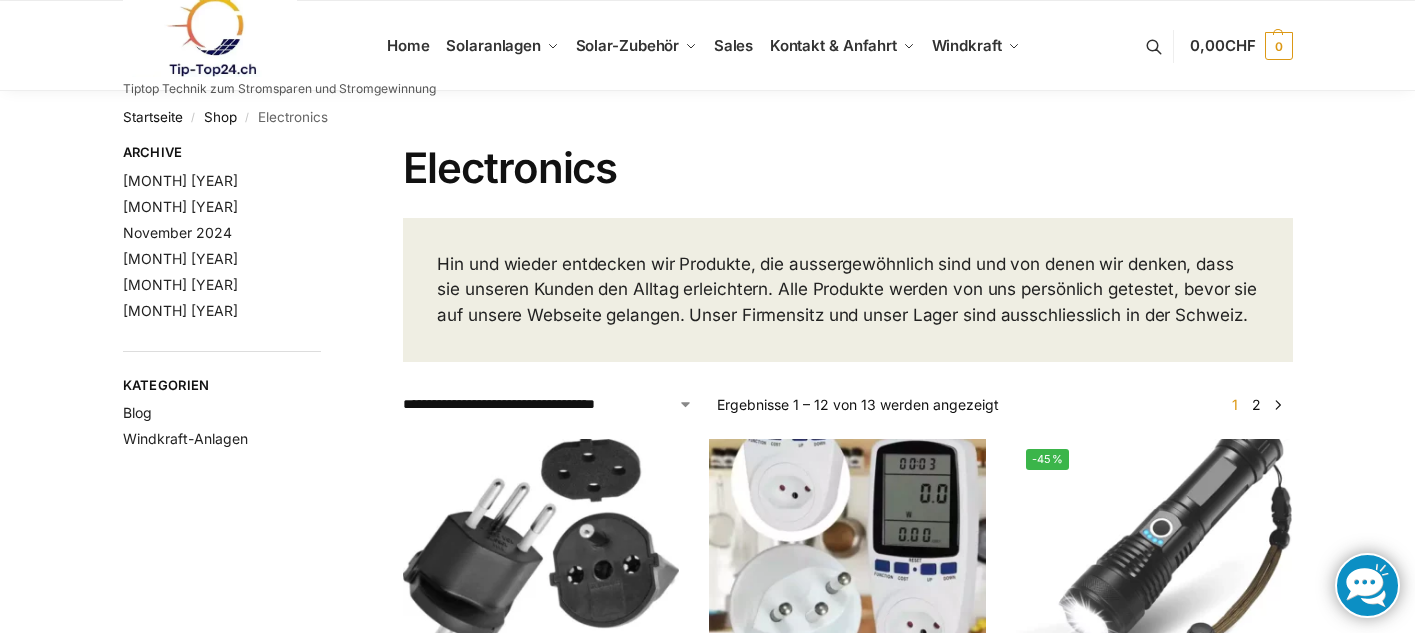 scroll, scrollTop: 0, scrollLeft: 0, axis: both 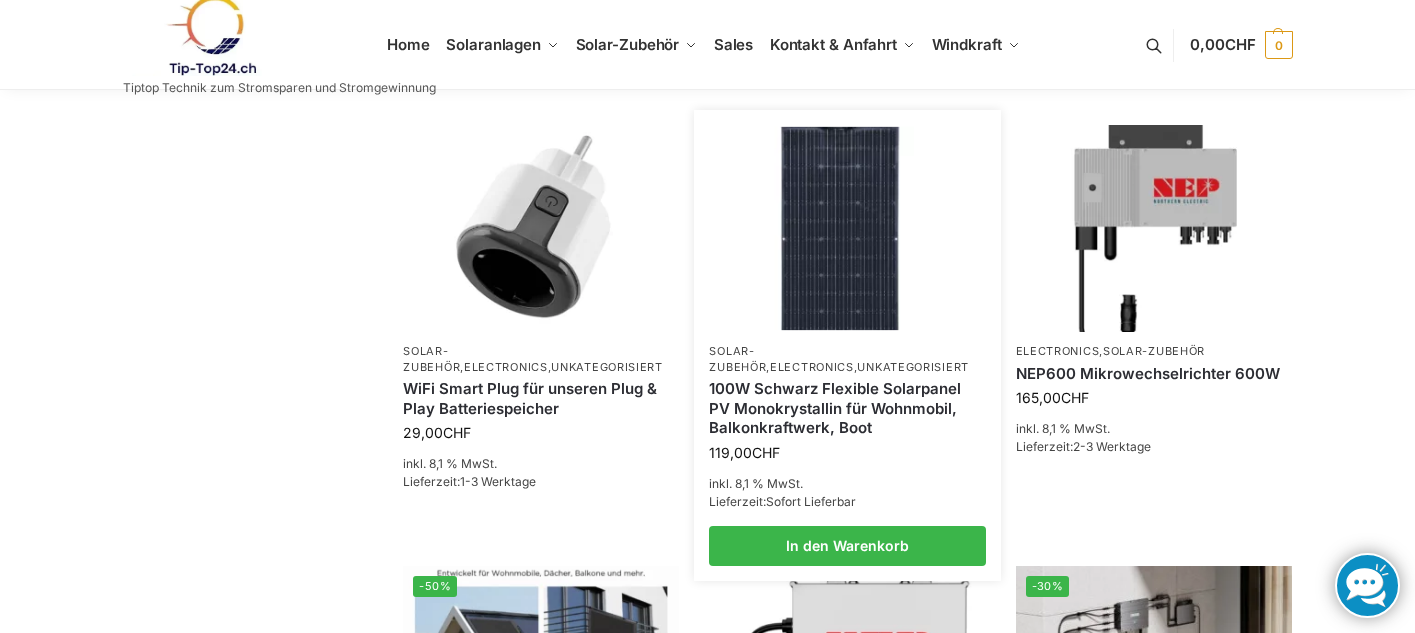 click on "100W Schwarz Flexible Solarpanel PV Monokrystallin für Wohnmobil, Balkonkraftwerk, Boot" at bounding box center [847, 408] 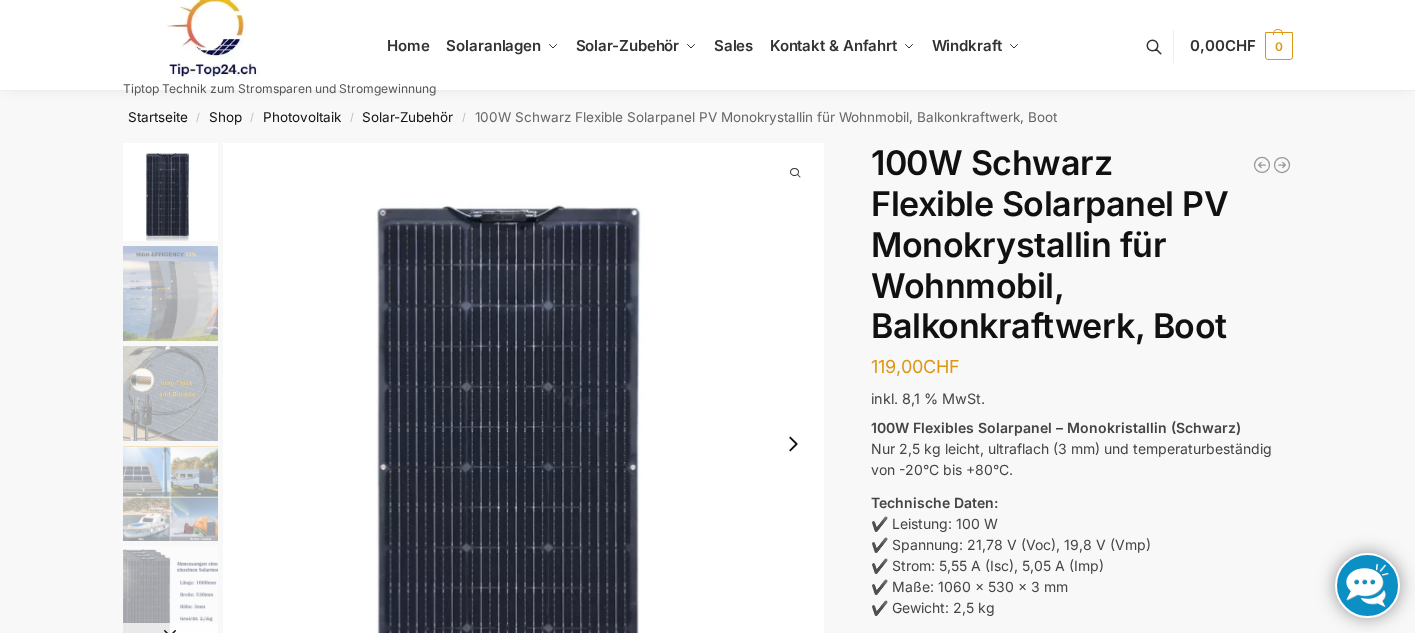 scroll, scrollTop: 300, scrollLeft: 0, axis: vertical 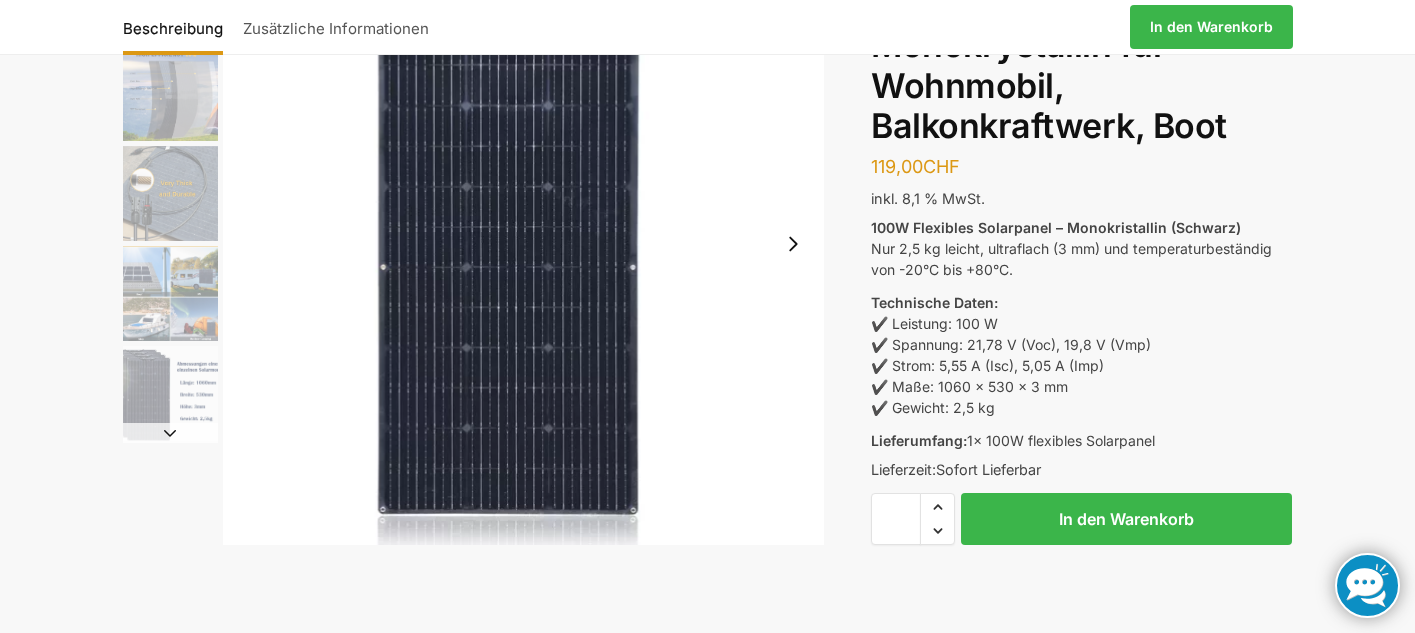 click at bounding box center [170, 193] 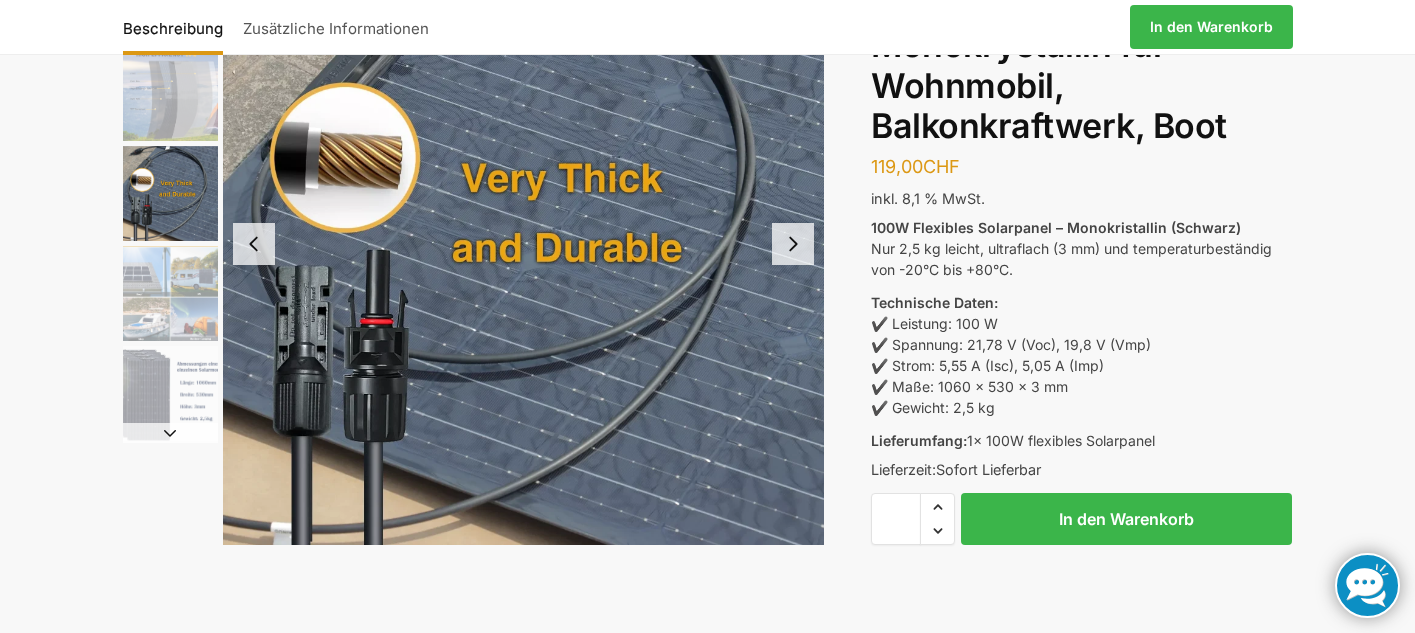 click at bounding box center (170, 293) 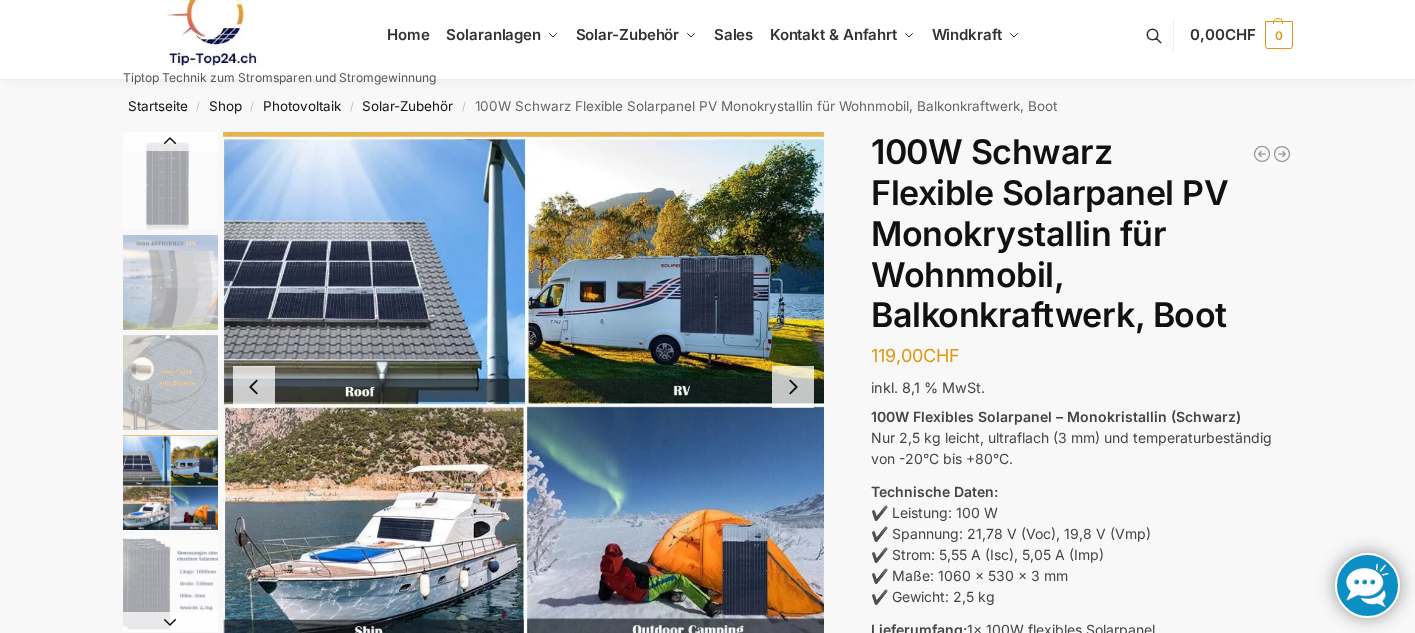 scroll, scrollTop: 0, scrollLeft: 0, axis: both 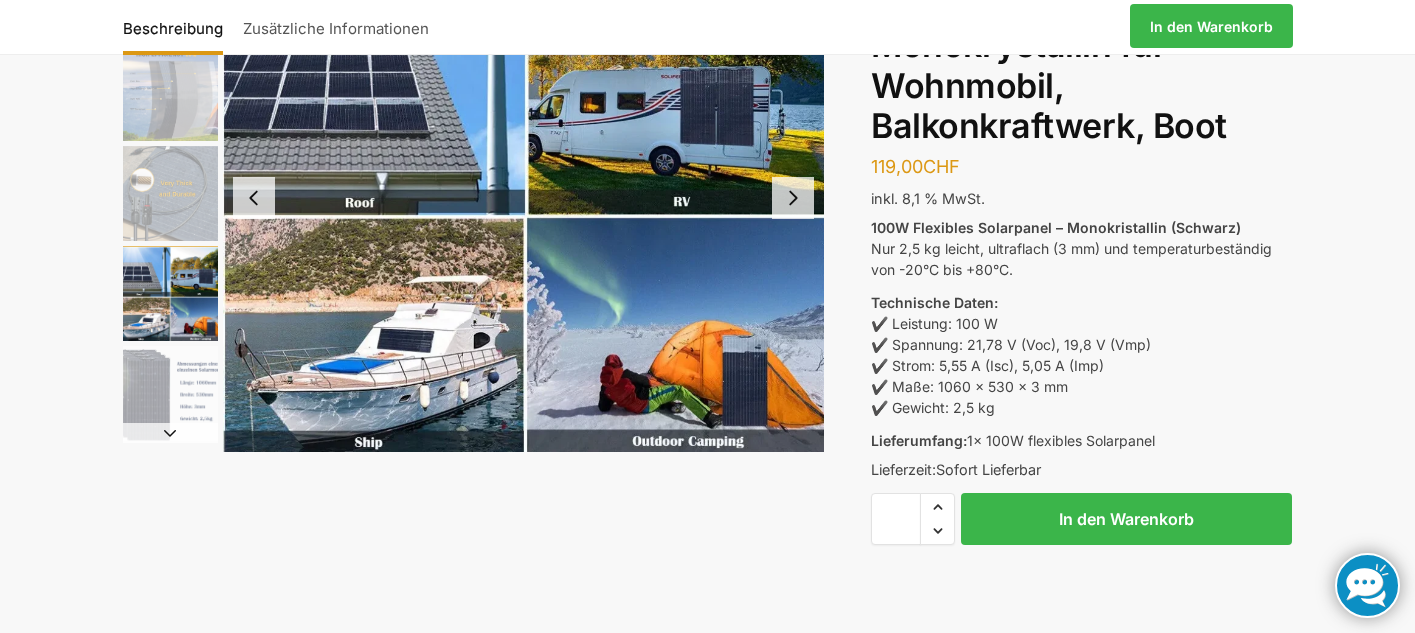 click at bounding box center (170, 393) 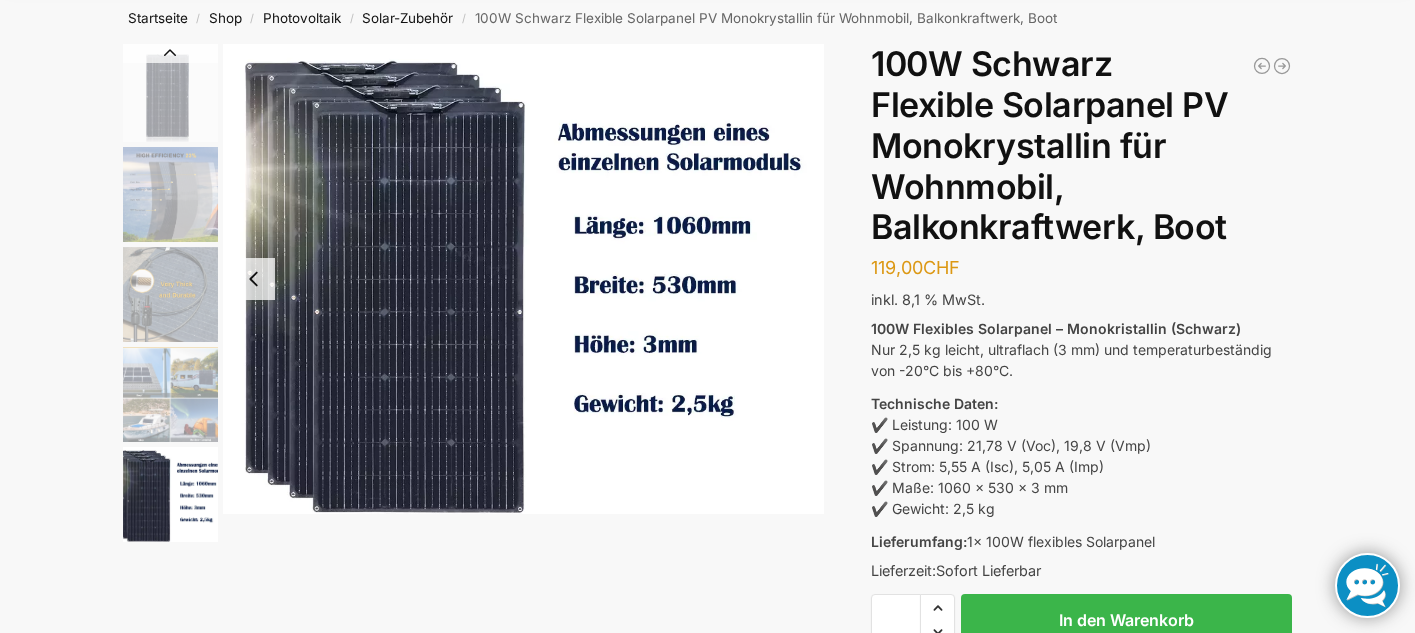 scroll, scrollTop: 100, scrollLeft: 0, axis: vertical 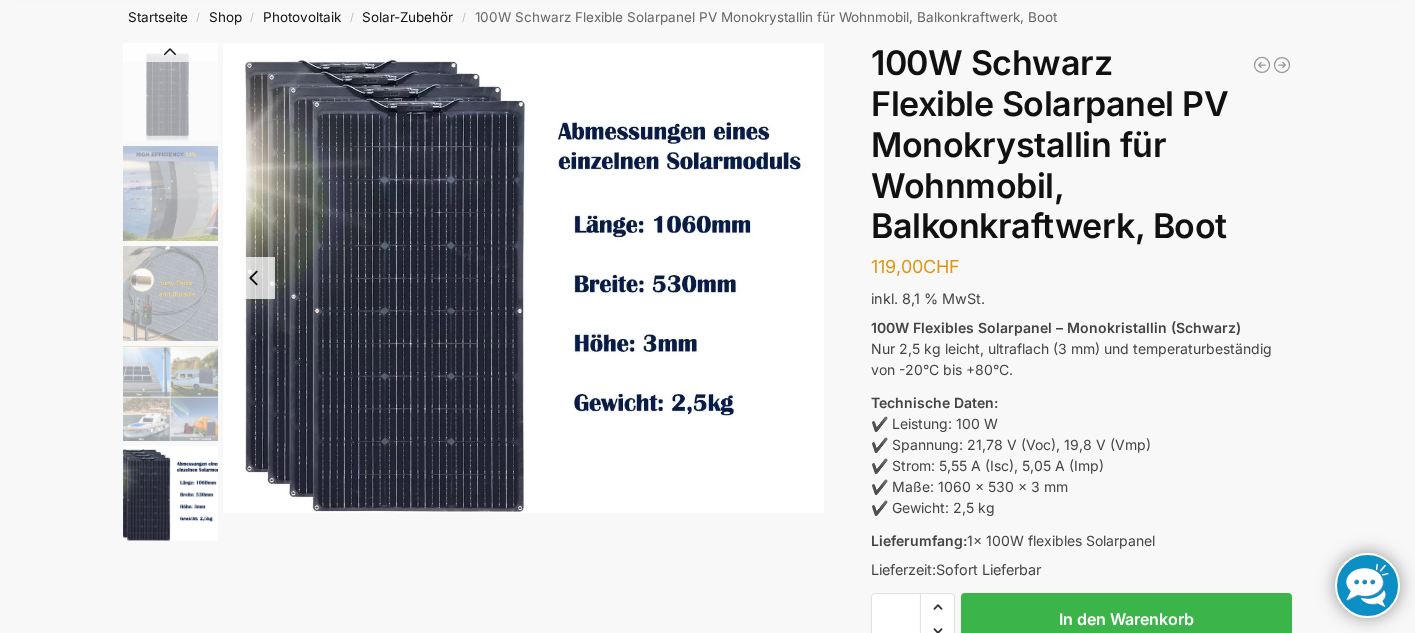 click at bounding box center [170, 293] 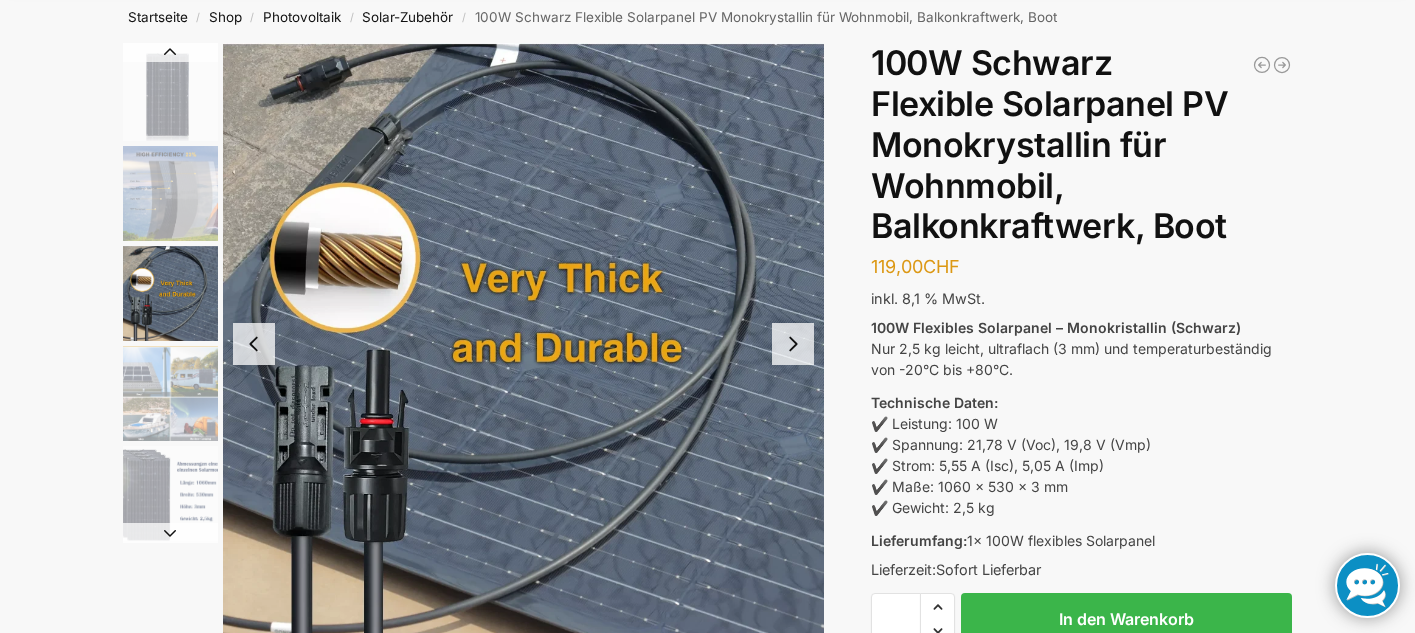 click at bounding box center (170, 193) 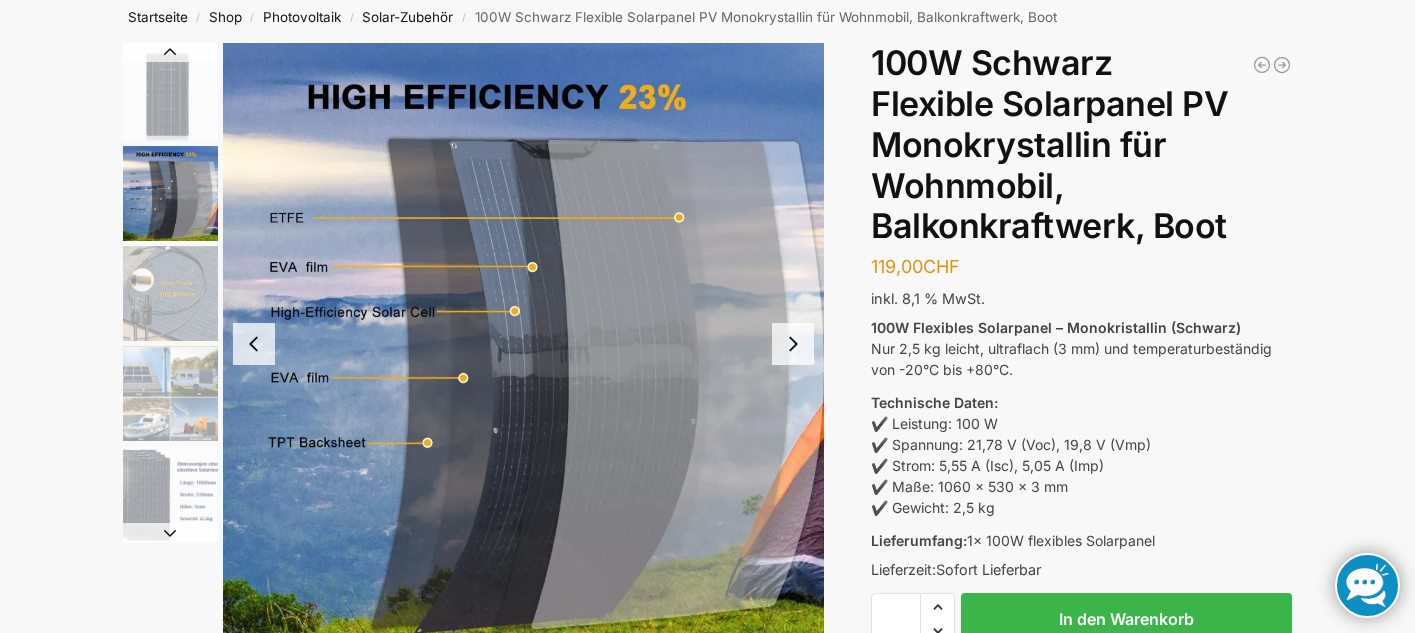 click at bounding box center (170, 92) 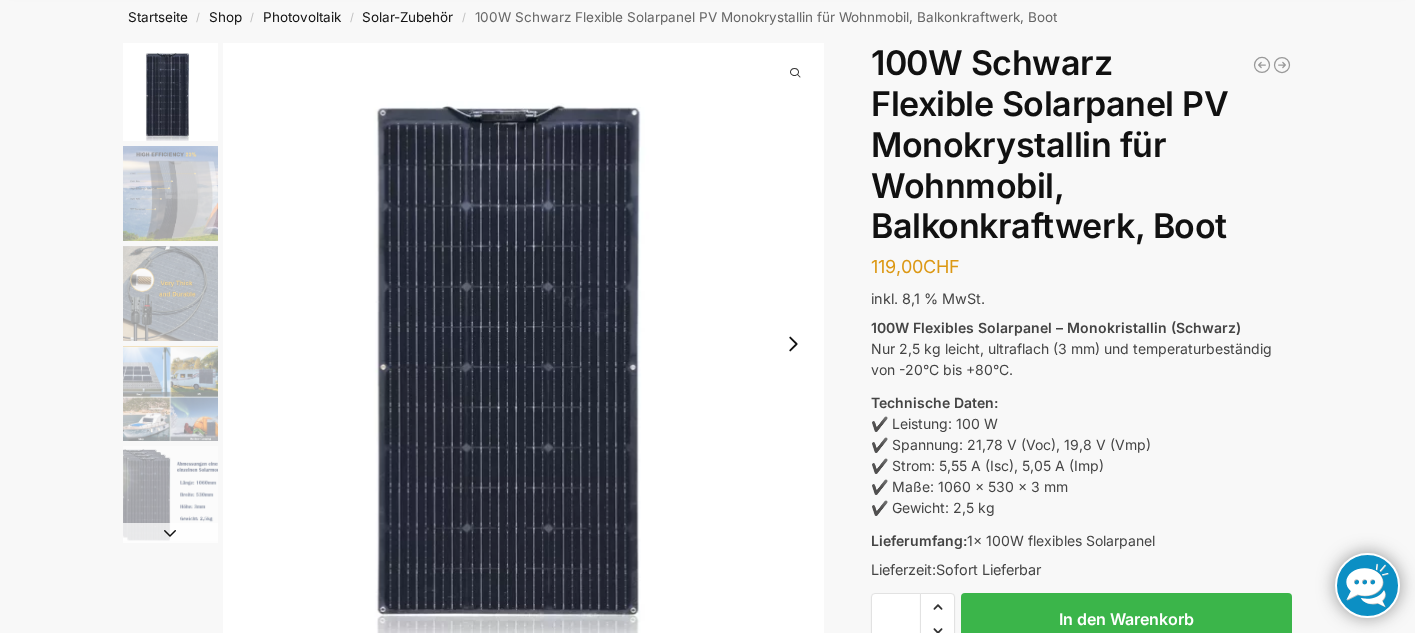 click at bounding box center [170, 393] 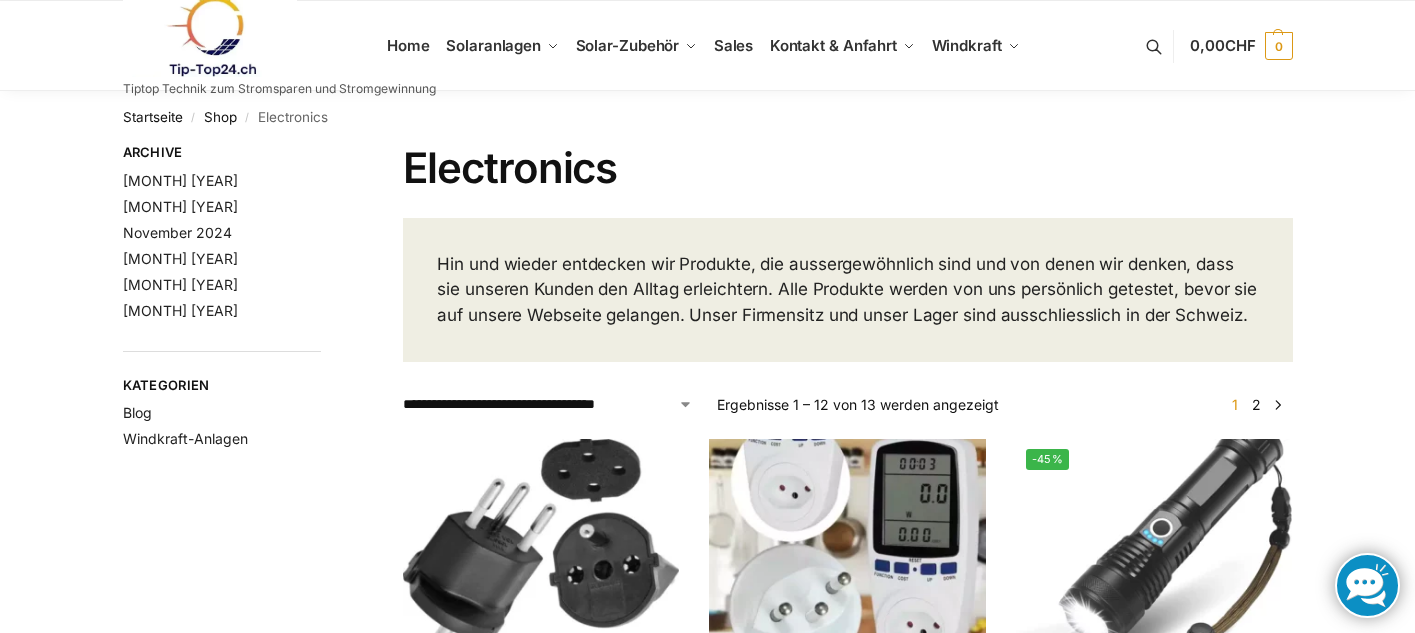 scroll, scrollTop: 700, scrollLeft: 0, axis: vertical 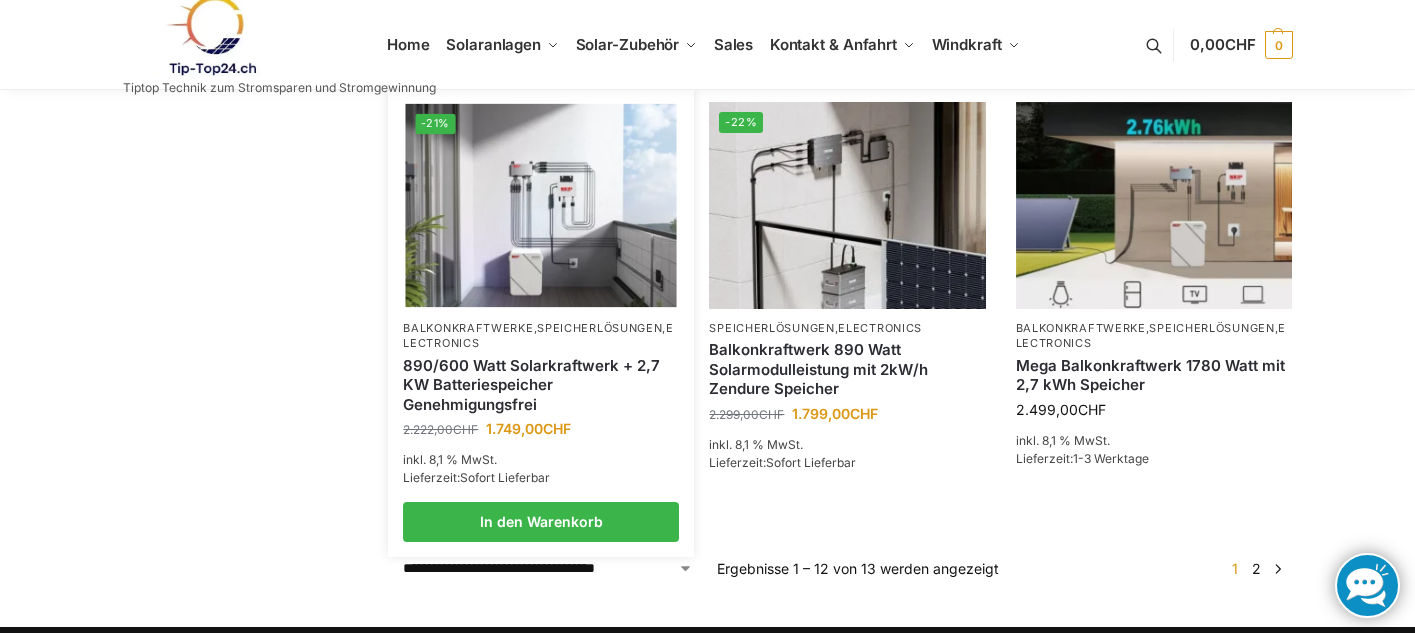 click on "890/600 Watt Solarkraftwerk + 2,7 KW Batteriespeicher Genehmigungsfrei" at bounding box center [541, 385] 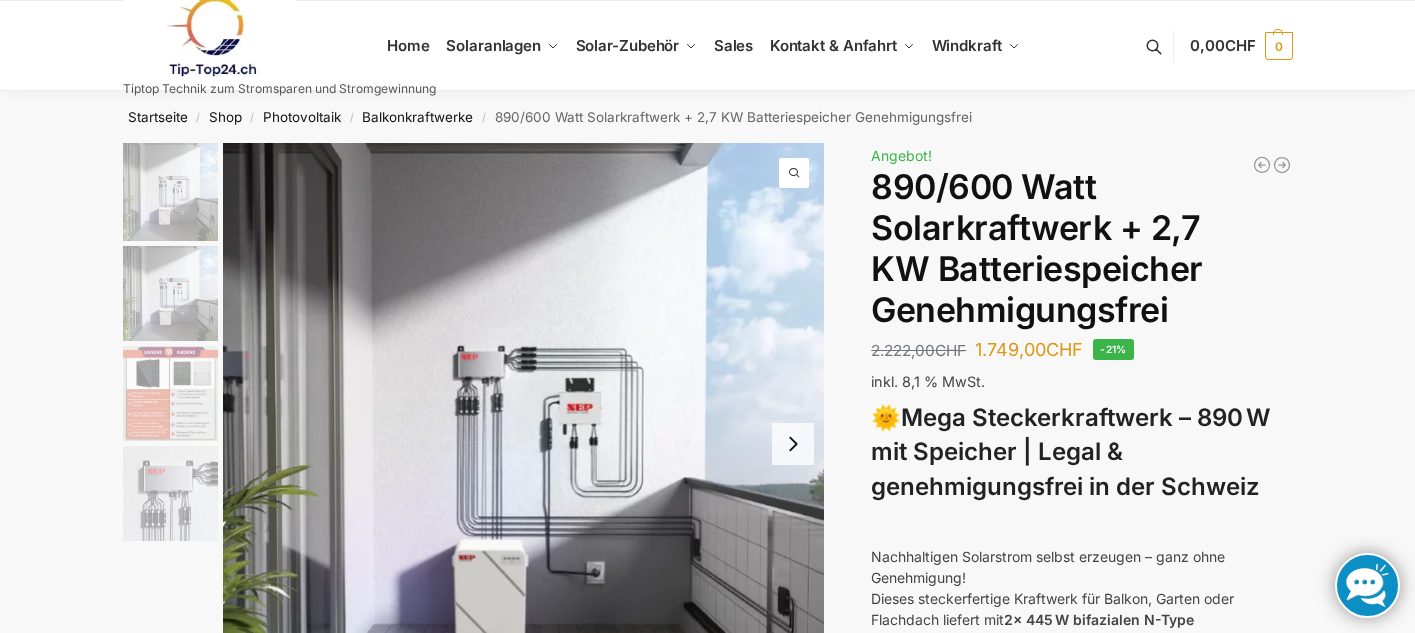scroll, scrollTop: 141, scrollLeft: 0, axis: vertical 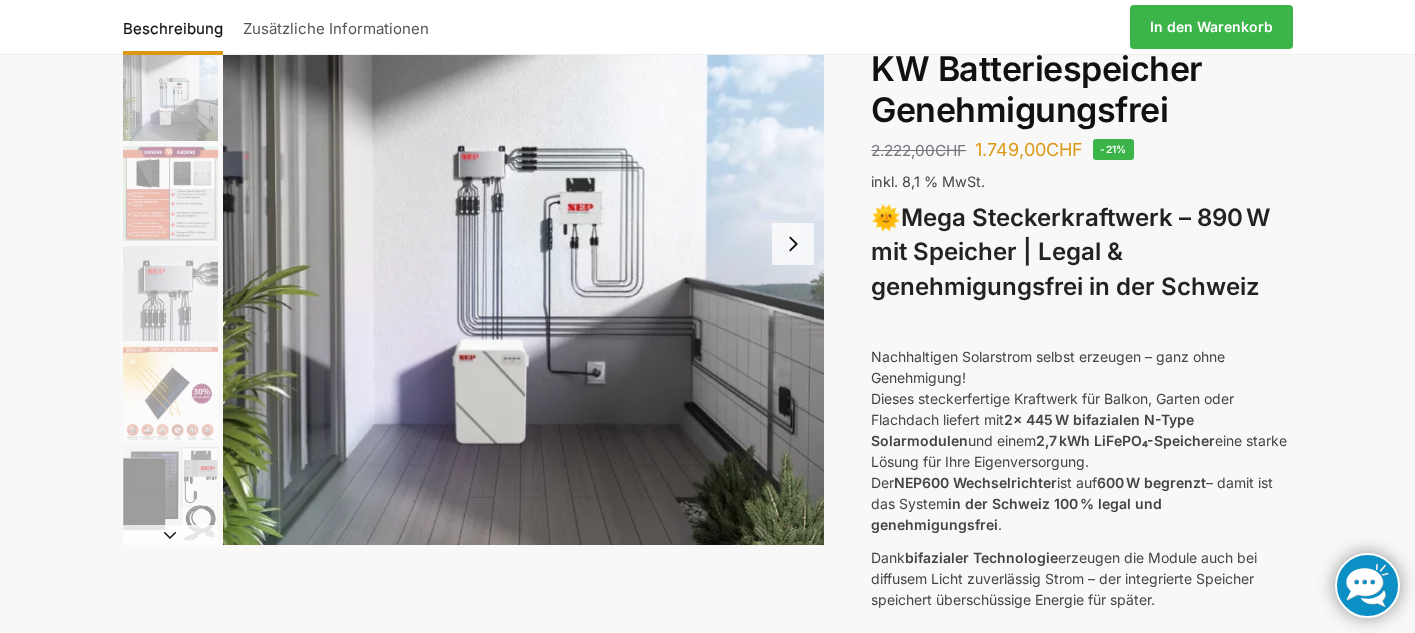 click at bounding box center [170, 393] 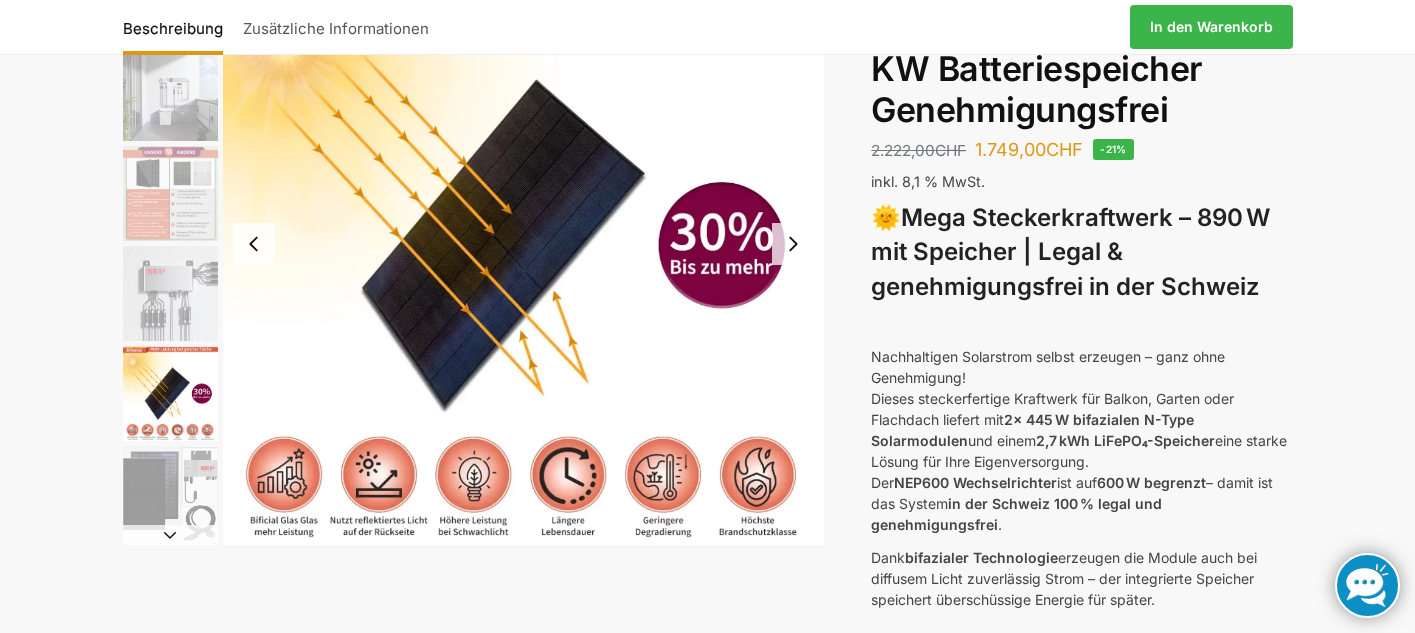 click at bounding box center [170, 293] 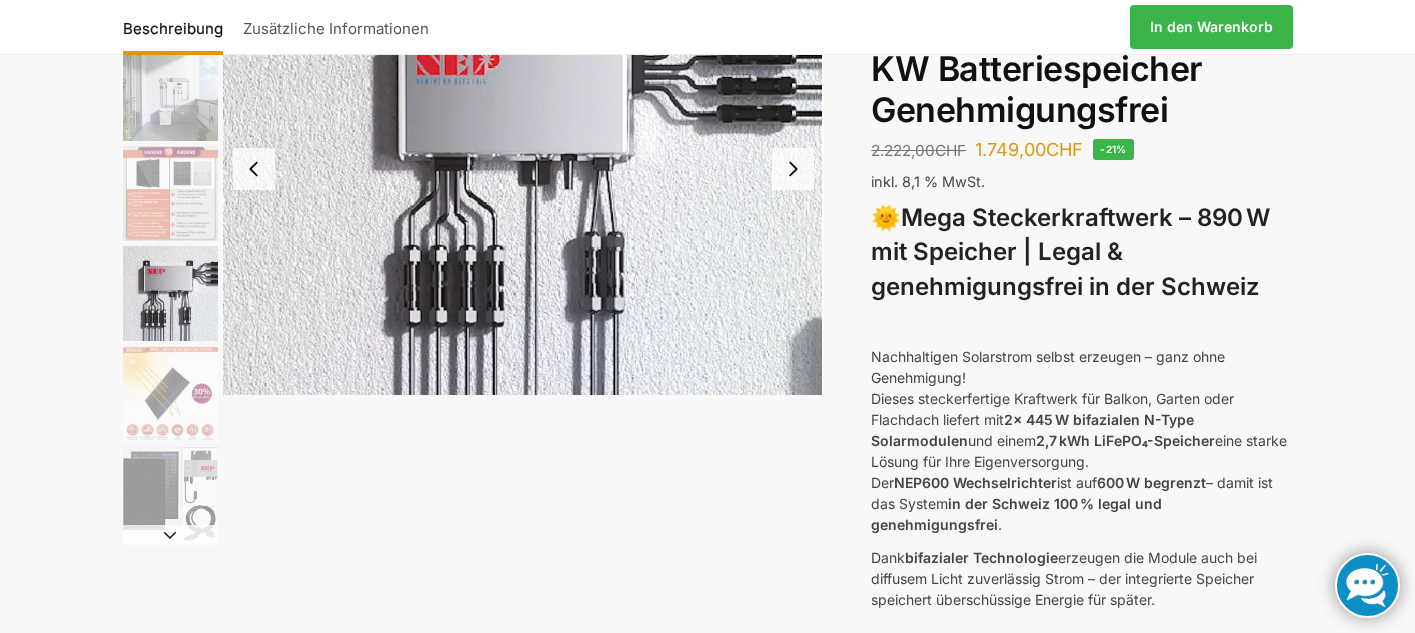 click at bounding box center [170, 393] 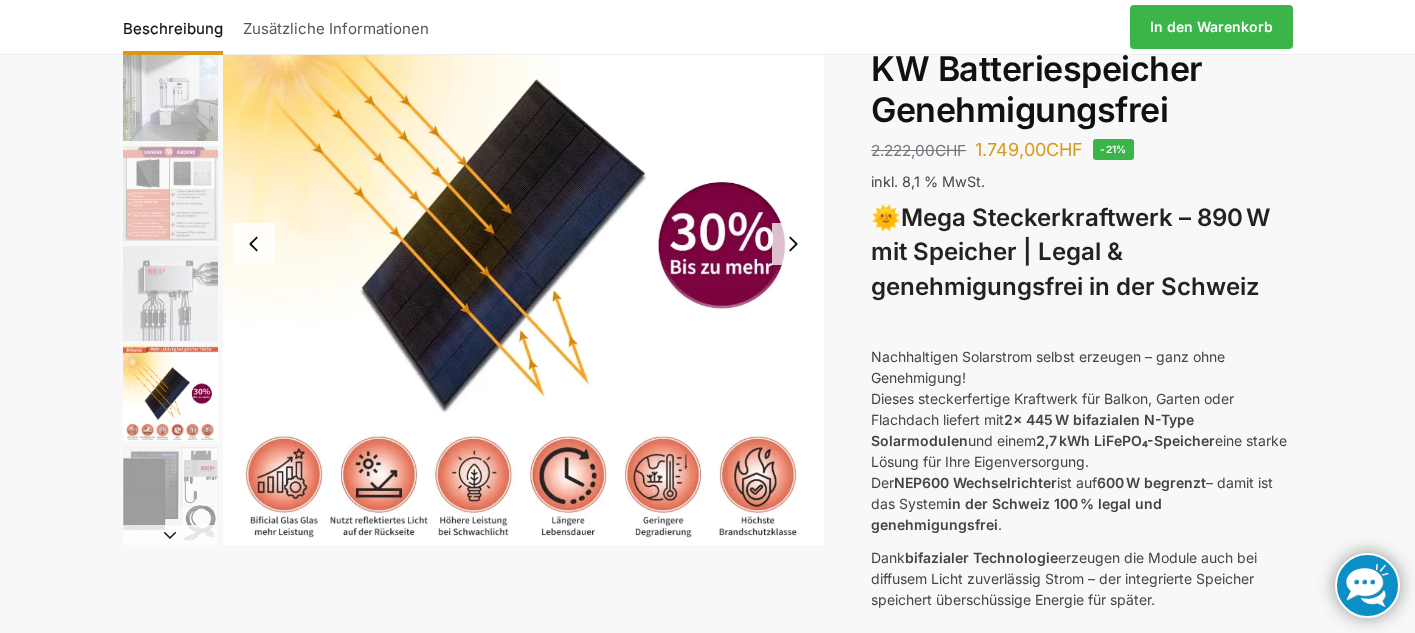 click at bounding box center [170, 293] 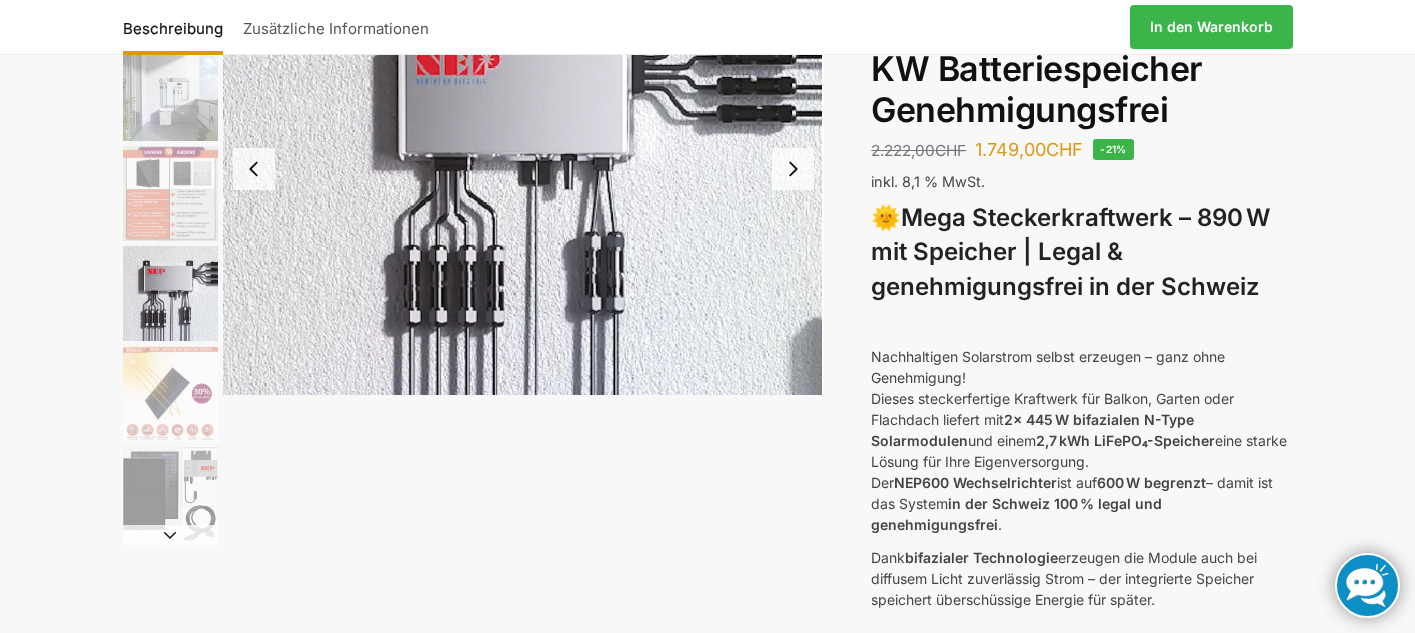click at bounding box center (170, 193) 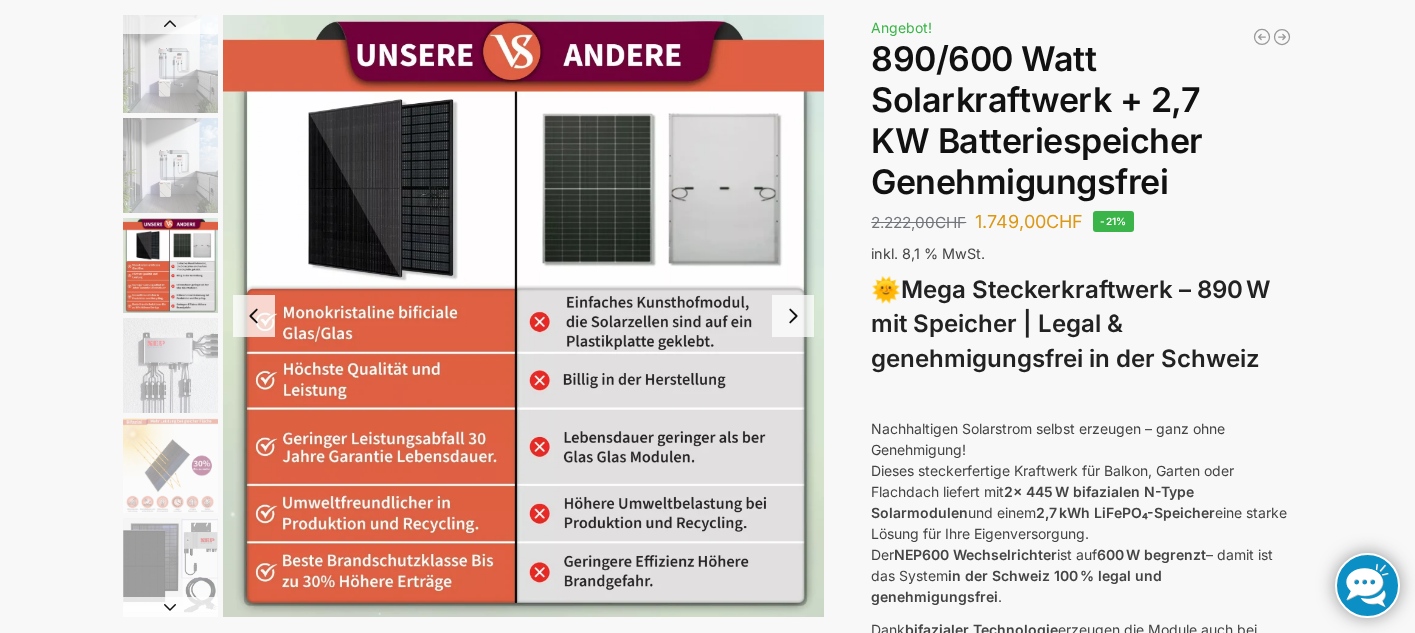 scroll, scrollTop: 0, scrollLeft: 0, axis: both 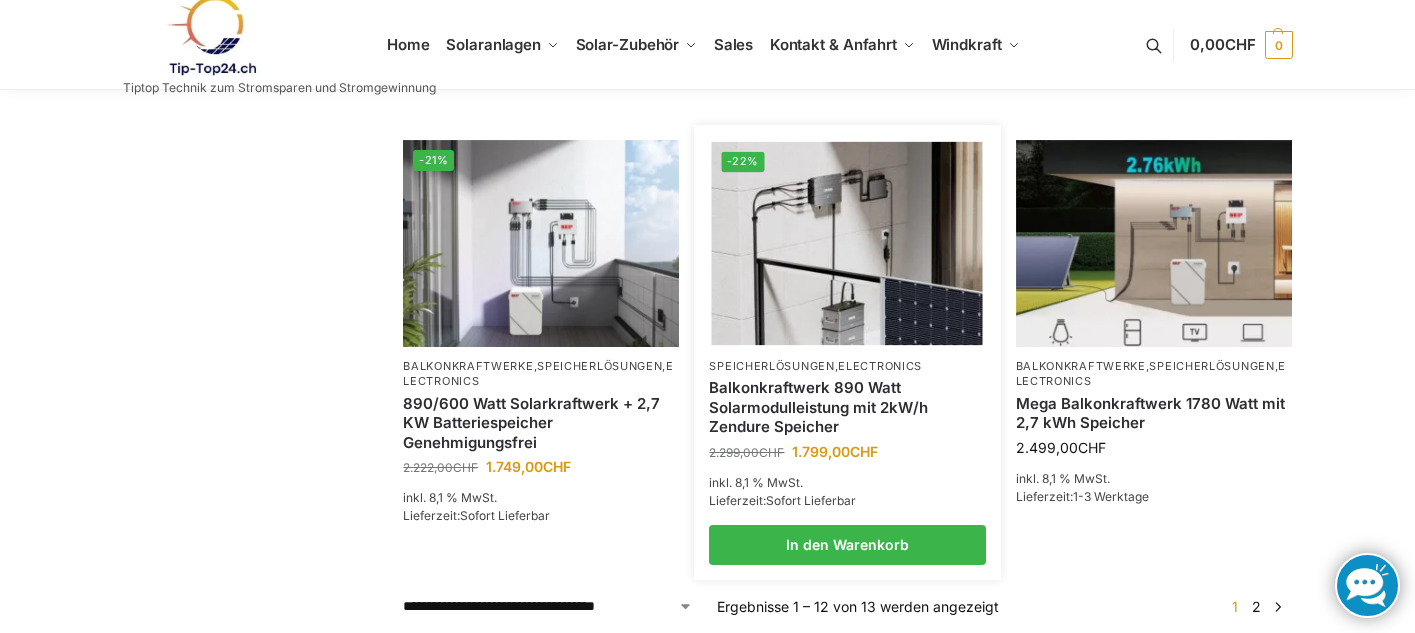 click on "Balkonkraftwerk 890 Watt Solarmodulleistung mit 2kW/h Zendure Speicher" at bounding box center [847, 407] 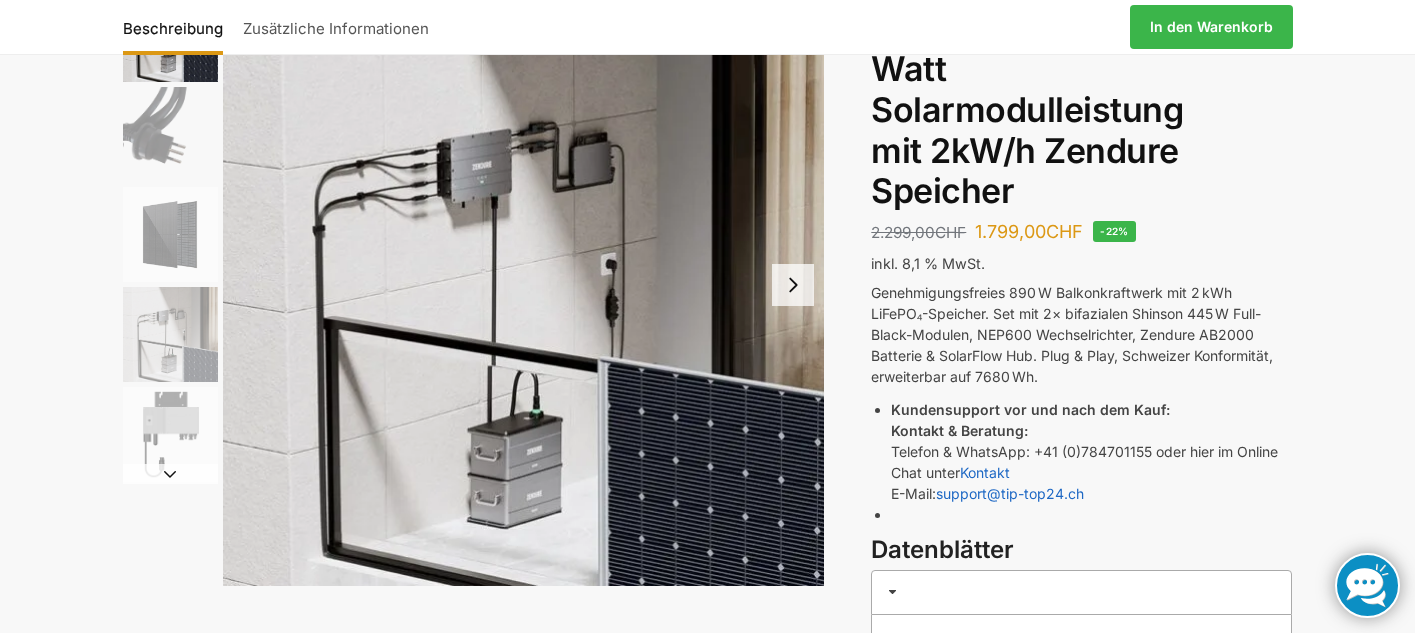 scroll, scrollTop: 300, scrollLeft: 0, axis: vertical 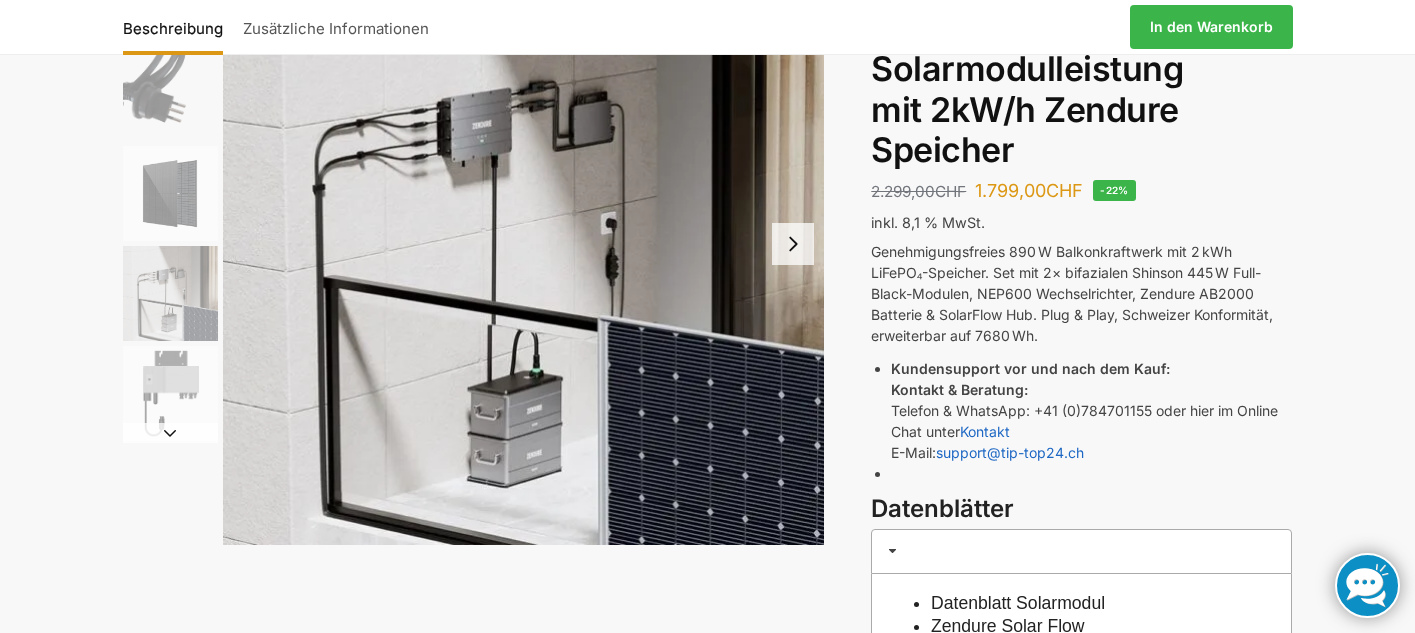 click at bounding box center (793, 244) 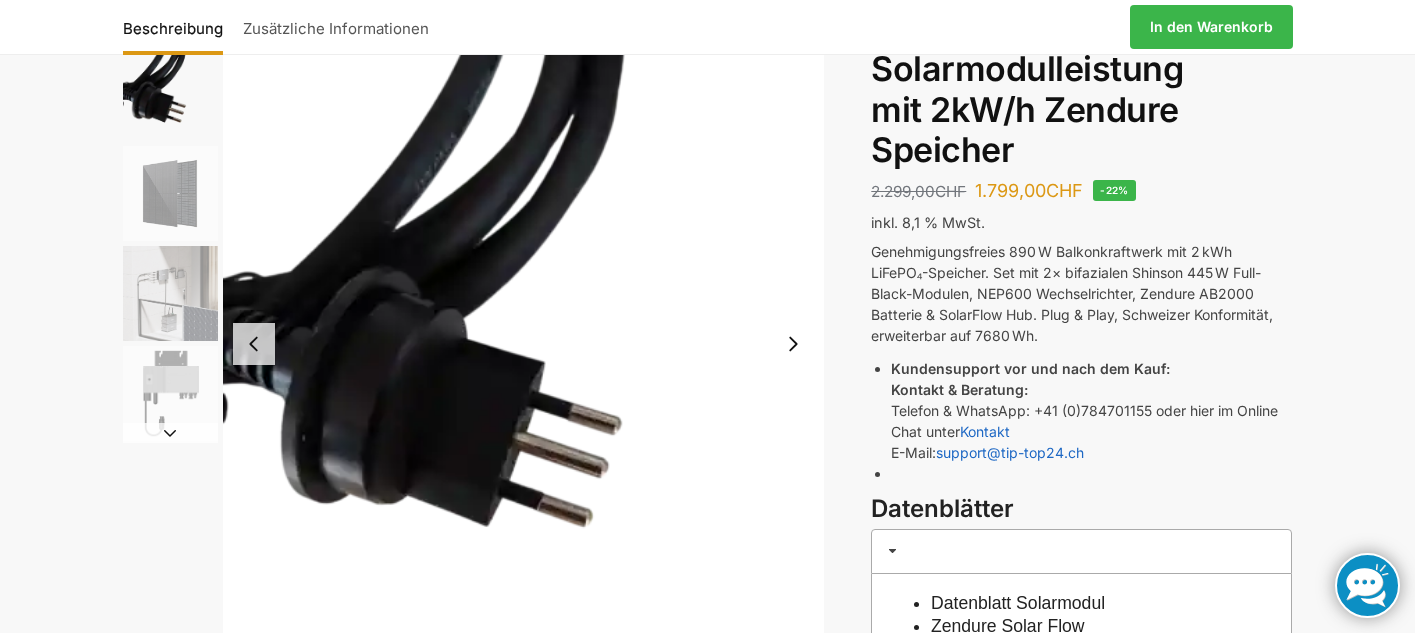 click at bounding box center [170, 293] 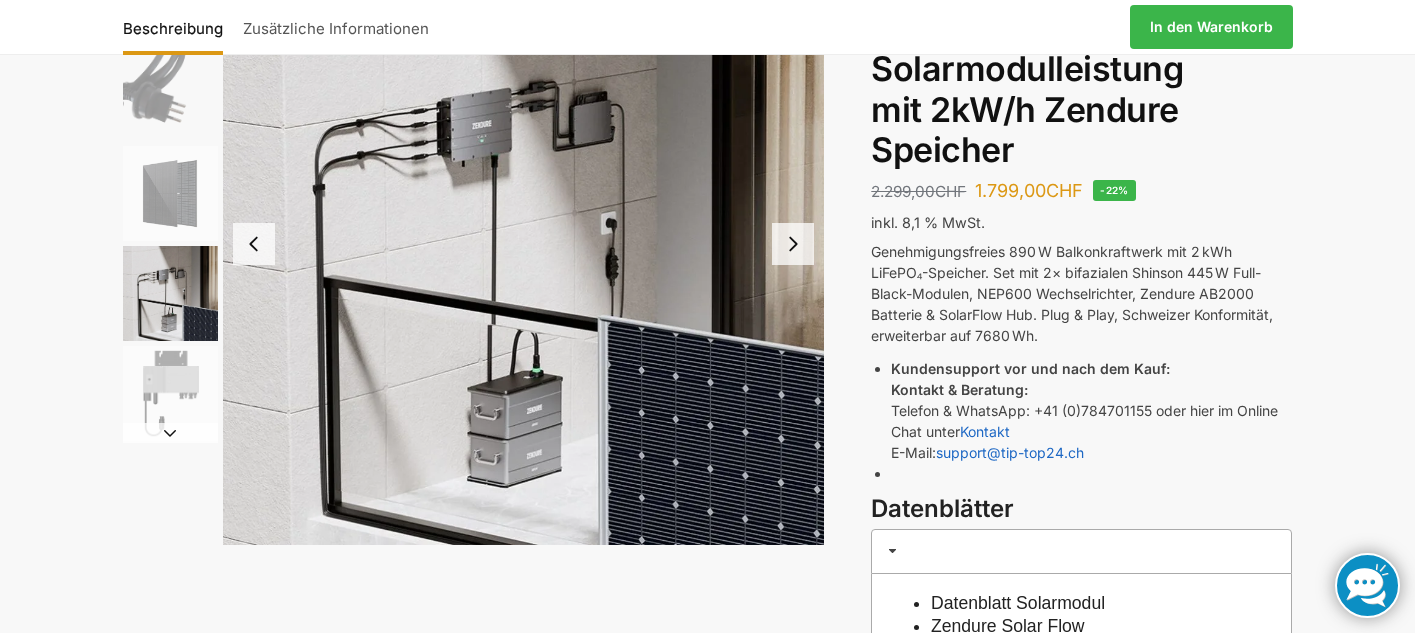 click at bounding box center [170, 393] 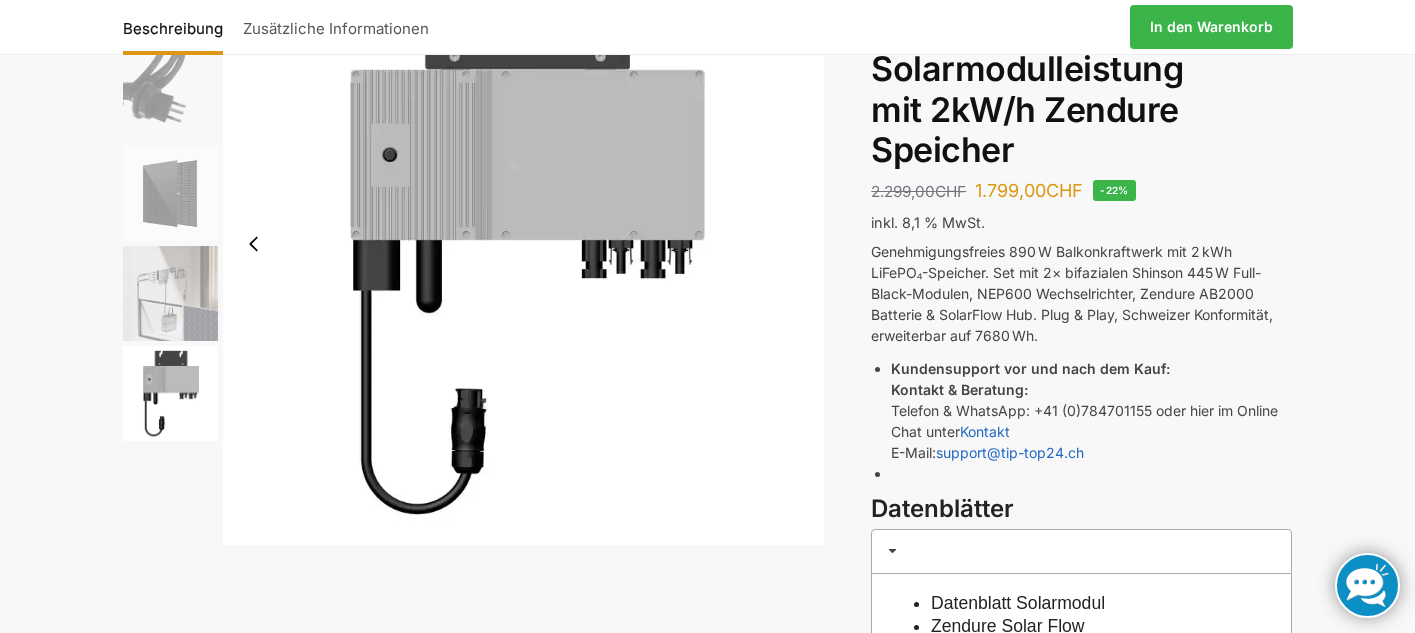 click on "Beschreibung
Zusätzliche Informationen
2.299,00  CHF   Ursprünglicher Preis war: 2.299,00 CHF 1.799,00  CHF Aktueller Preis ist: 1.799,00 CHF.
In den Warenkorb
Balkonkraftwerk mit Speicher 2670 Watt Solarmodulleistung mit 2kW/h Speicher
2.999,00  CHF   Ursprünglicher Preis war: 2.999,00 CHF 2.599,00  CHF Aktueller Preis ist: 2.599,00 CHF.
Balkonkraftwerk 890 Watt Solarmodulleistung mit 1kW/h Zendure Speicher
1.999,00  CHF   Ursprünglicher Preis war: 1.999,00 CHF 1.399,00  CHF Aktueller Preis ist: 1.399,00 CHF.
Angebot! Balkonkraftwerk 890 Watt Solarmodulleistung mit 2kW/h Zendure Speicher 2.299,00  CHF   Ursprünglicher Preis war: 2.299,00 CHF 1.799,00  CHF Aktueller Preis ist: 1.799,00 CHF.
-22%
inkl. 8,1 % MwSt. Kundensupport vor und nach dem Kauf: Kontakt & Beratung: Kontakt E-Mail:    Datenblätter" at bounding box center (708, 419) 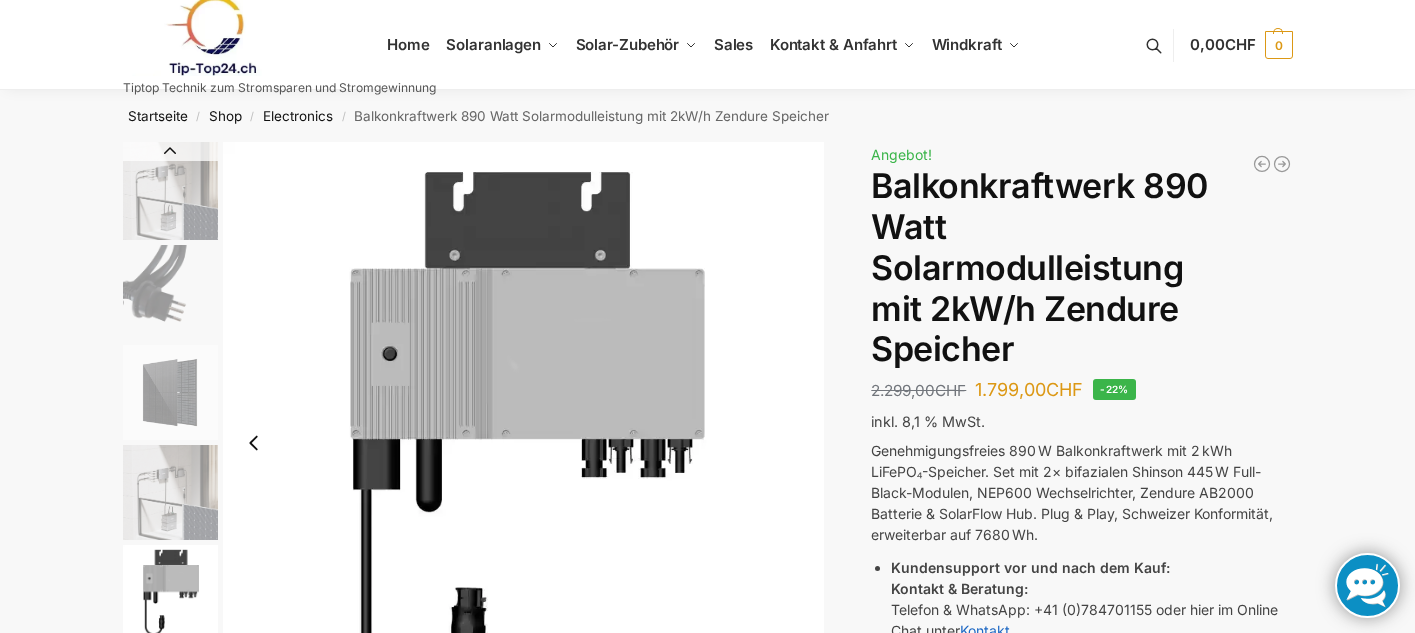 scroll, scrollTop: 0, scrollLeft: 0, axis: both 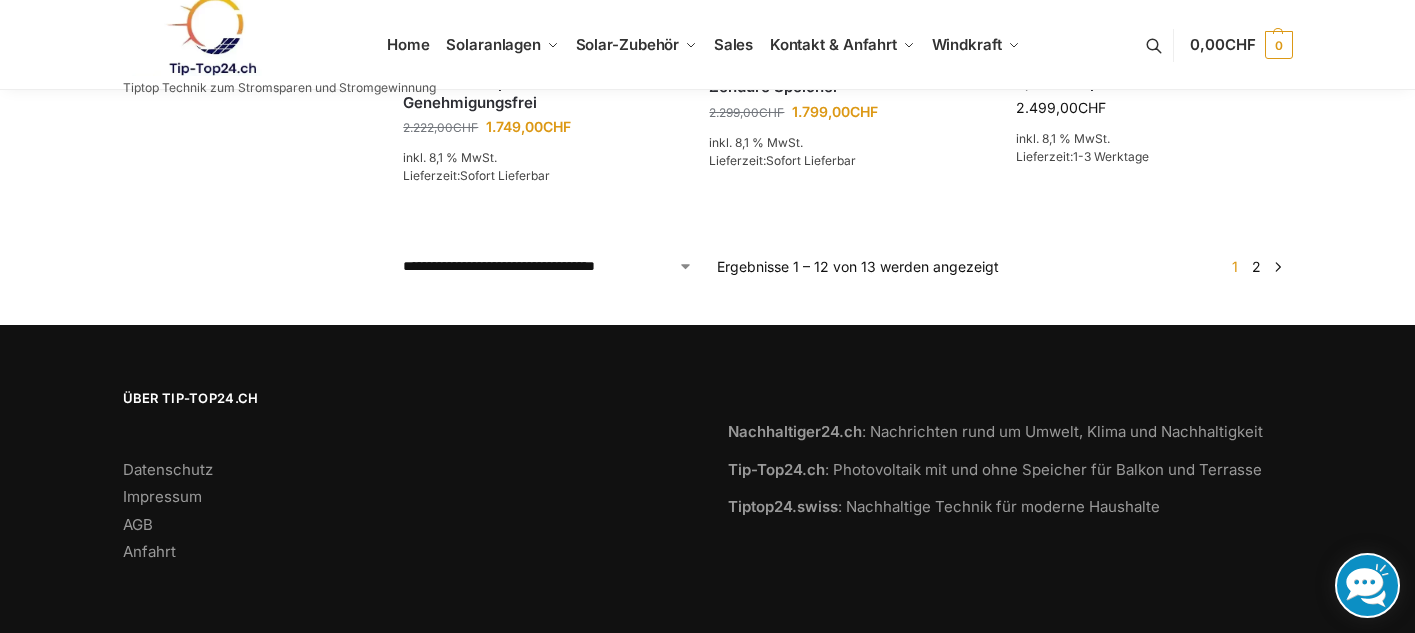 click on "2" at bounding box center [1256, 266] 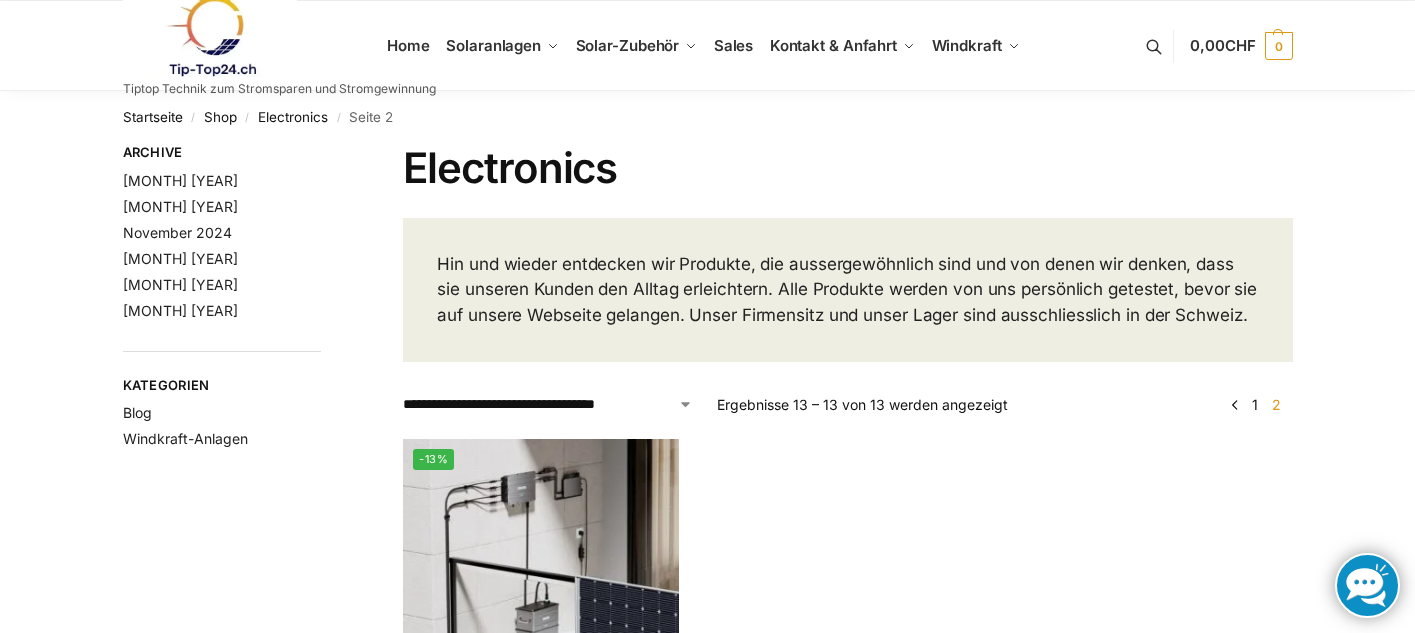 scroll, scrollTop: 0, scrollLeft: 0, axis: both 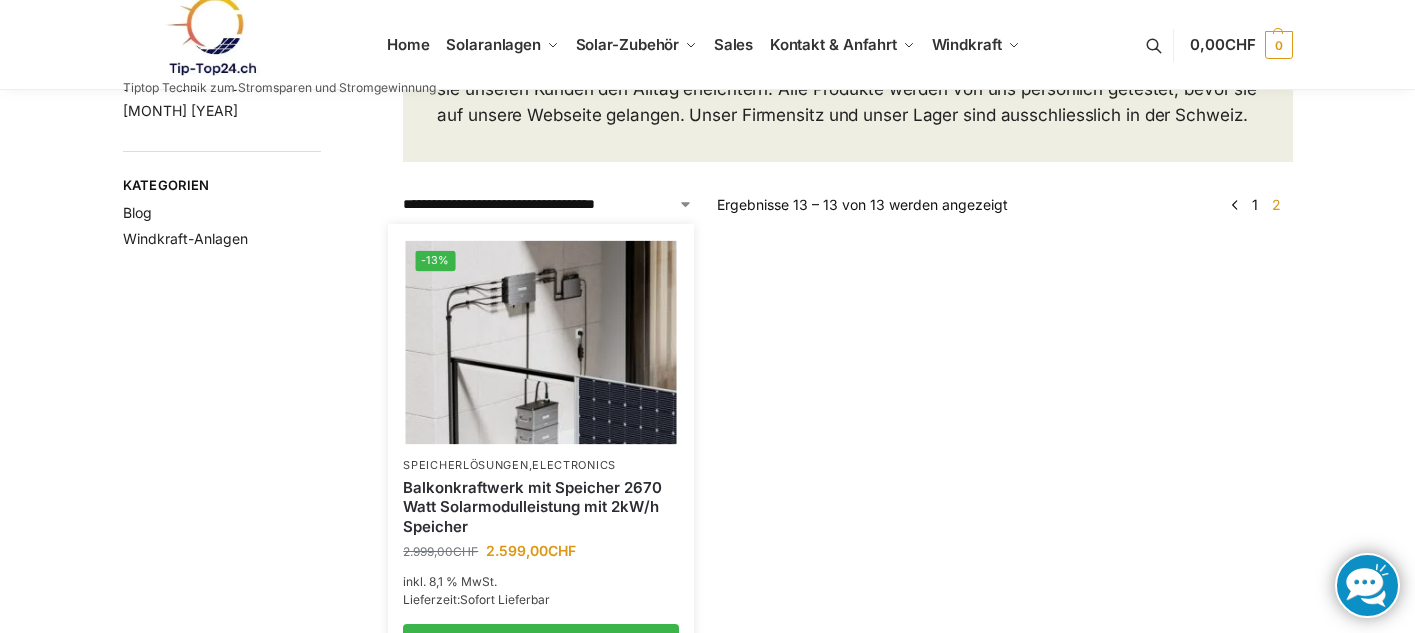 click on "Balkonkraftwerk mit Speicher 2670 Watt Solarmodulleistung mit 2kW/h Speicher" at bounding box center [541, 507] 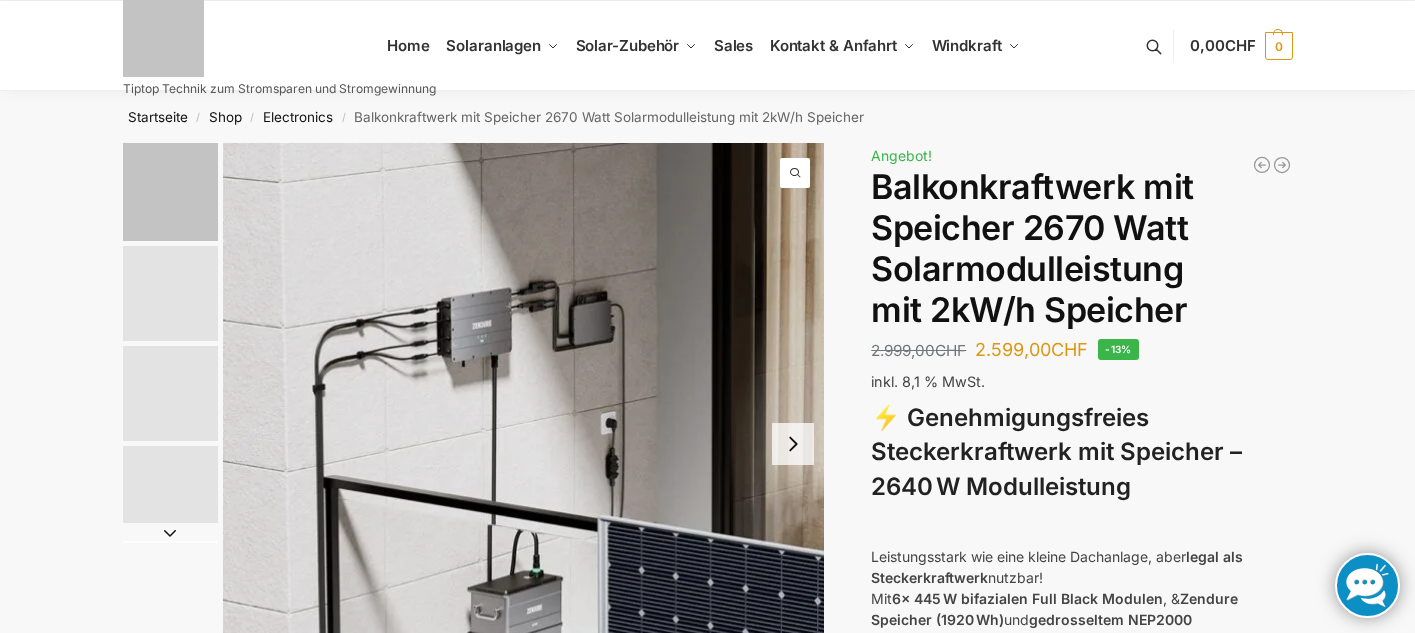 scroll, scrollTop: 0, scrollLeft: 0, axis: both 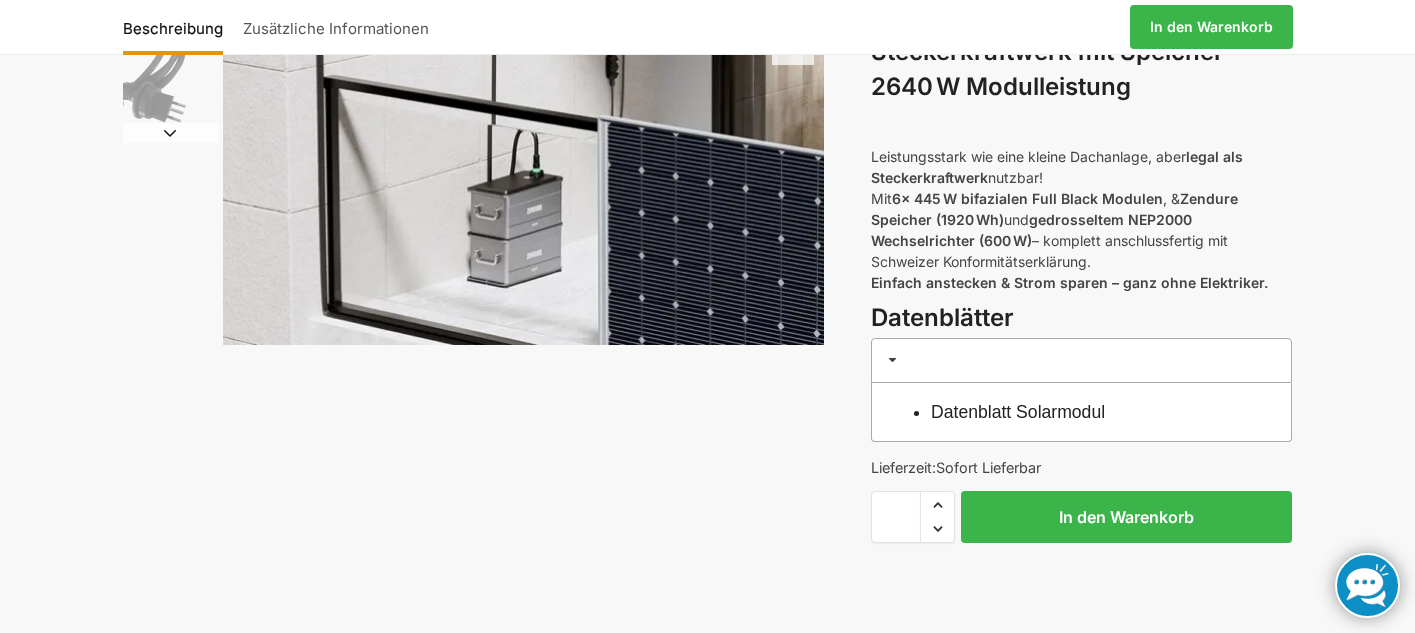 click on "Datenblatt Solarmodul" at bounding box center [1018, 412] 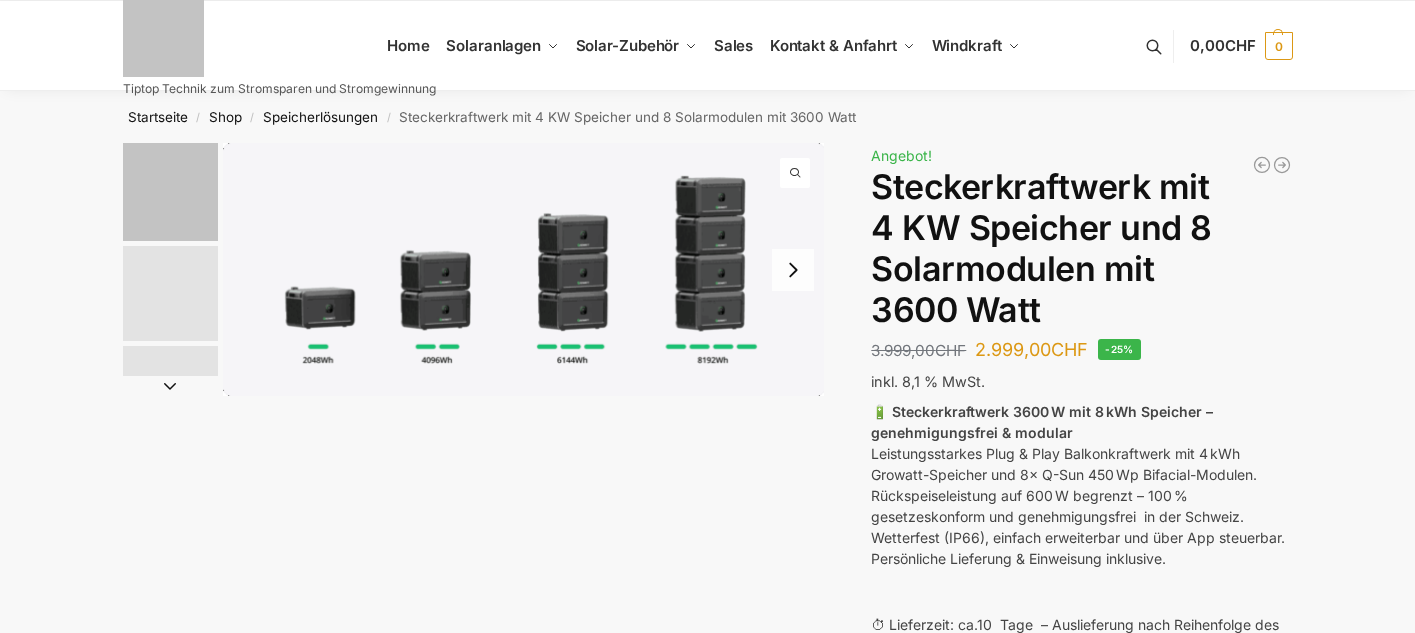 scroll, scrollTop: 0, scrollLeft: 0, axis: both 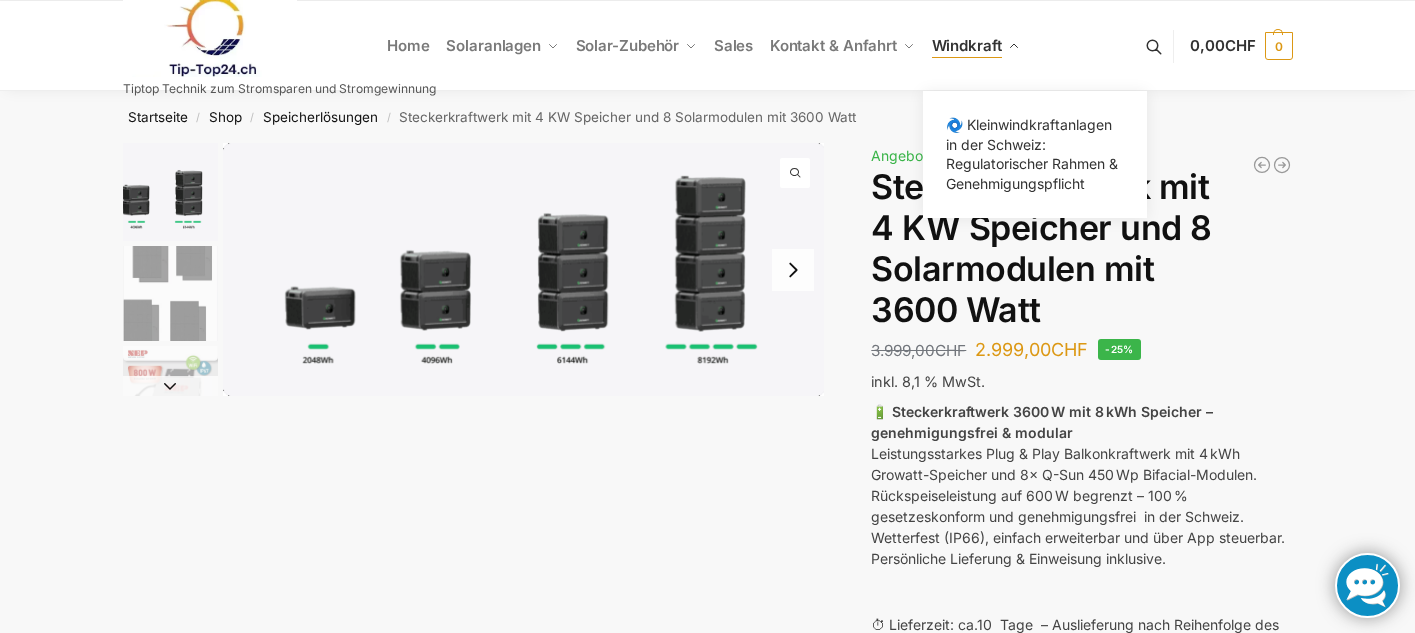click on "Windkraft" at bounding box center [967, 45] 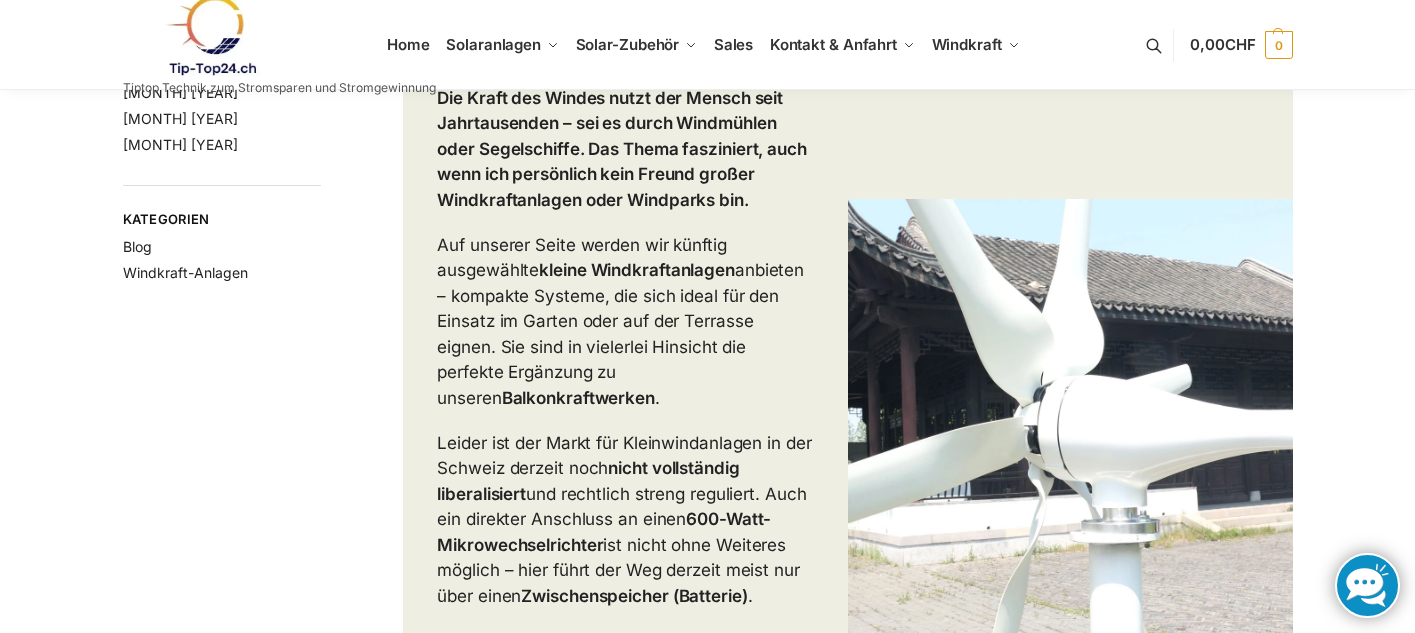 scroll, scrollTop: 300, scrollLeft: 0, axis: vertical 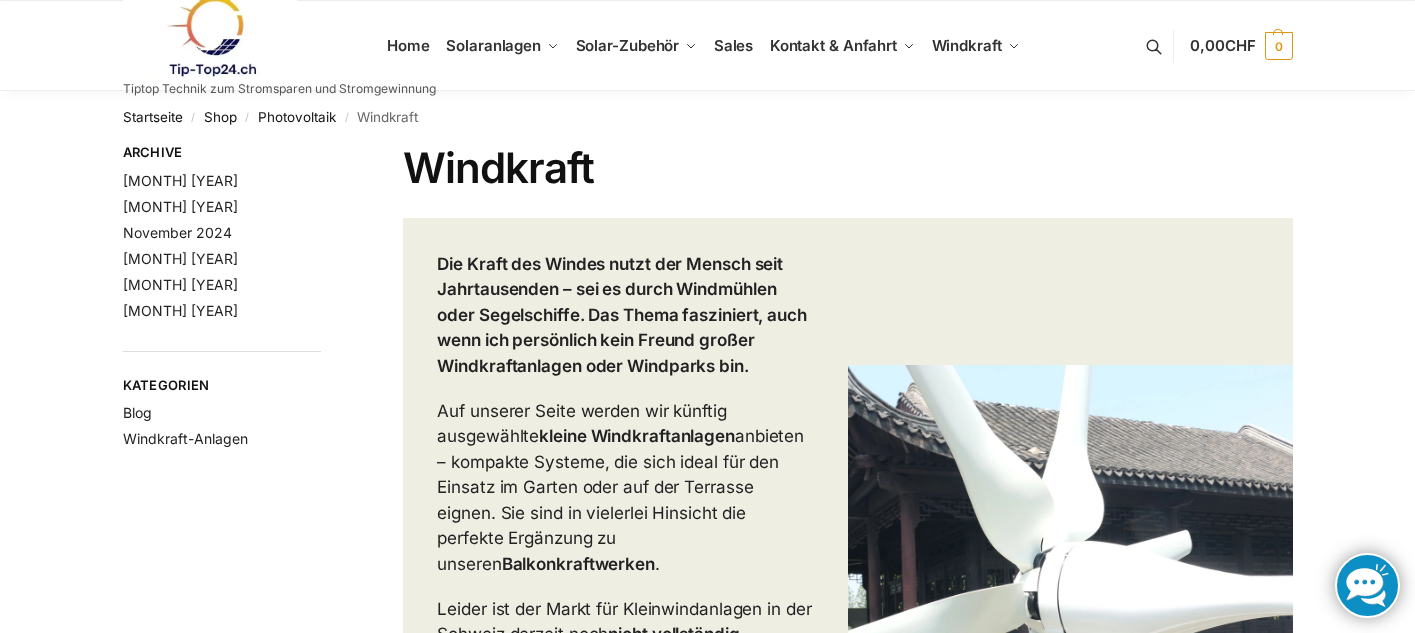 click at bounding box center (279, 36) 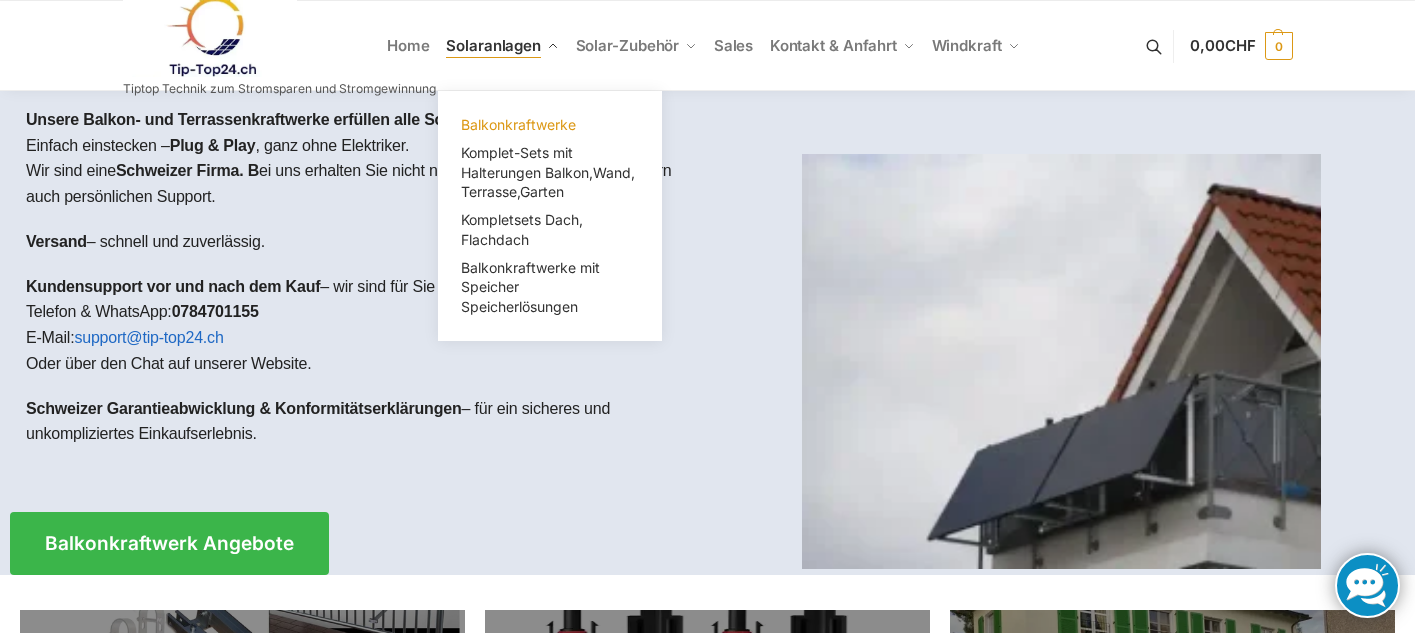 scroll, scrollTop: 0, scrollLeft: 0, axis: both 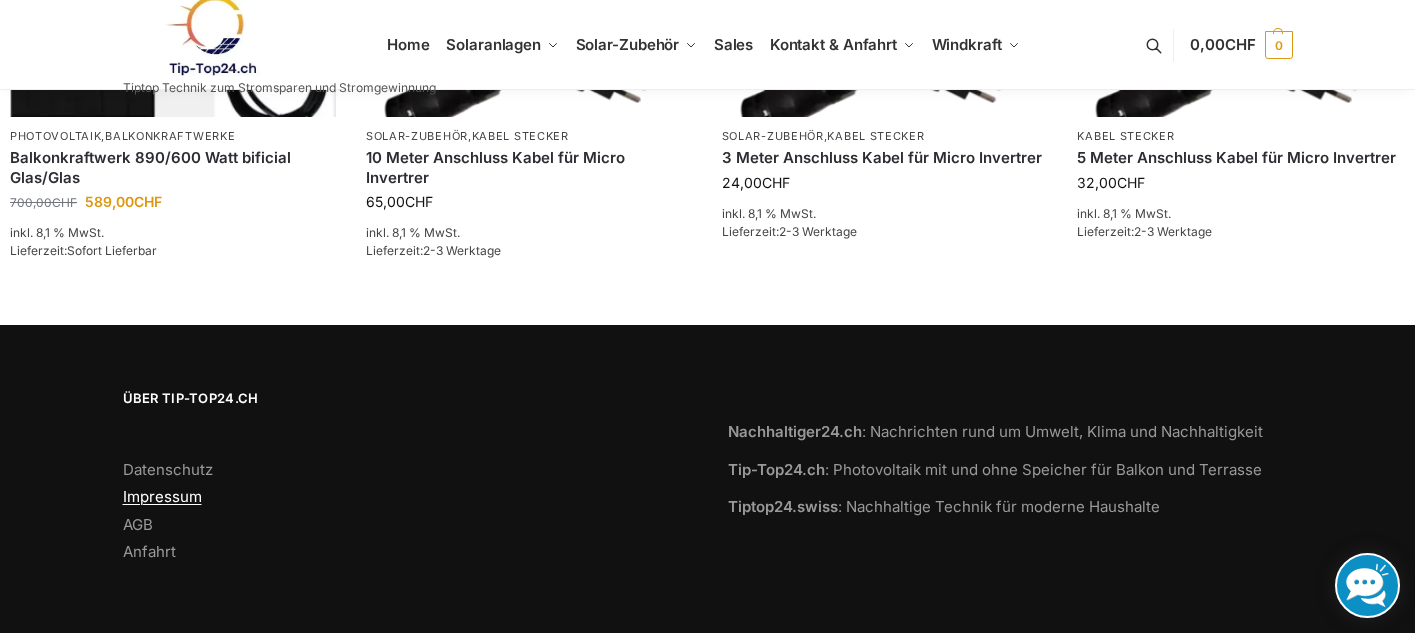 click on "Impressum" at bounding box center (162, 496) 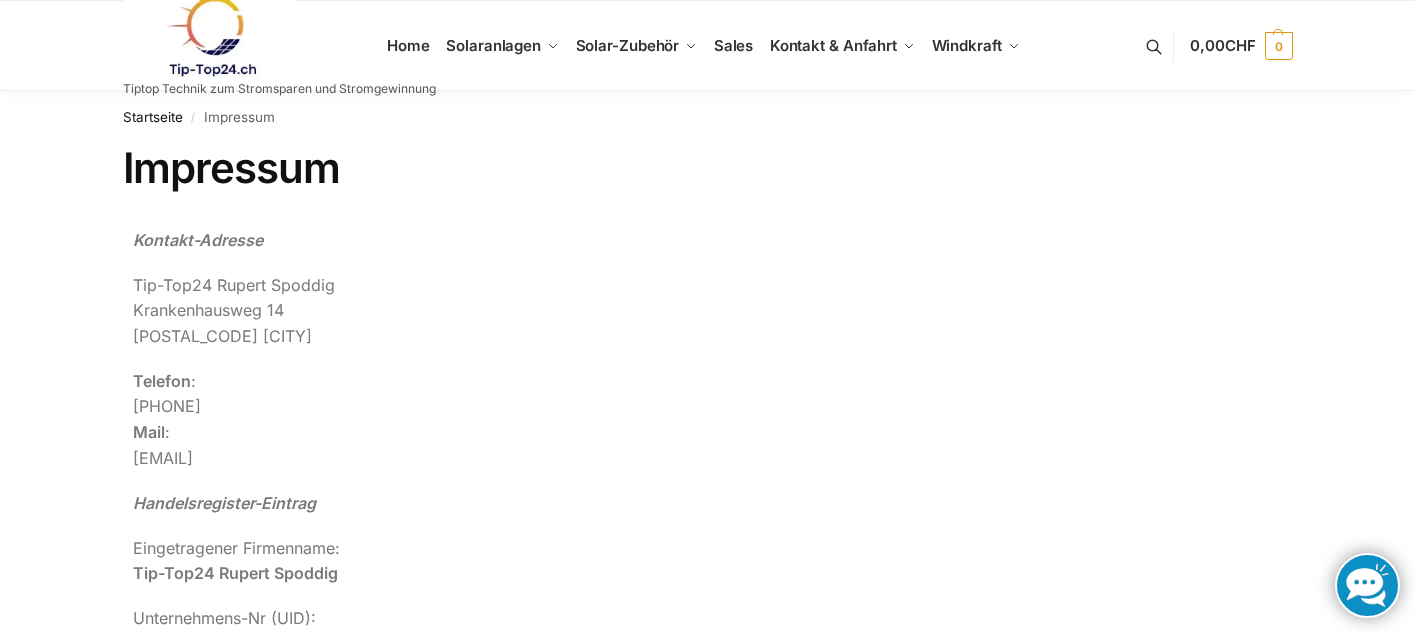 scroll, scrollTop: 0, scrollLeft: 0, axis: both 